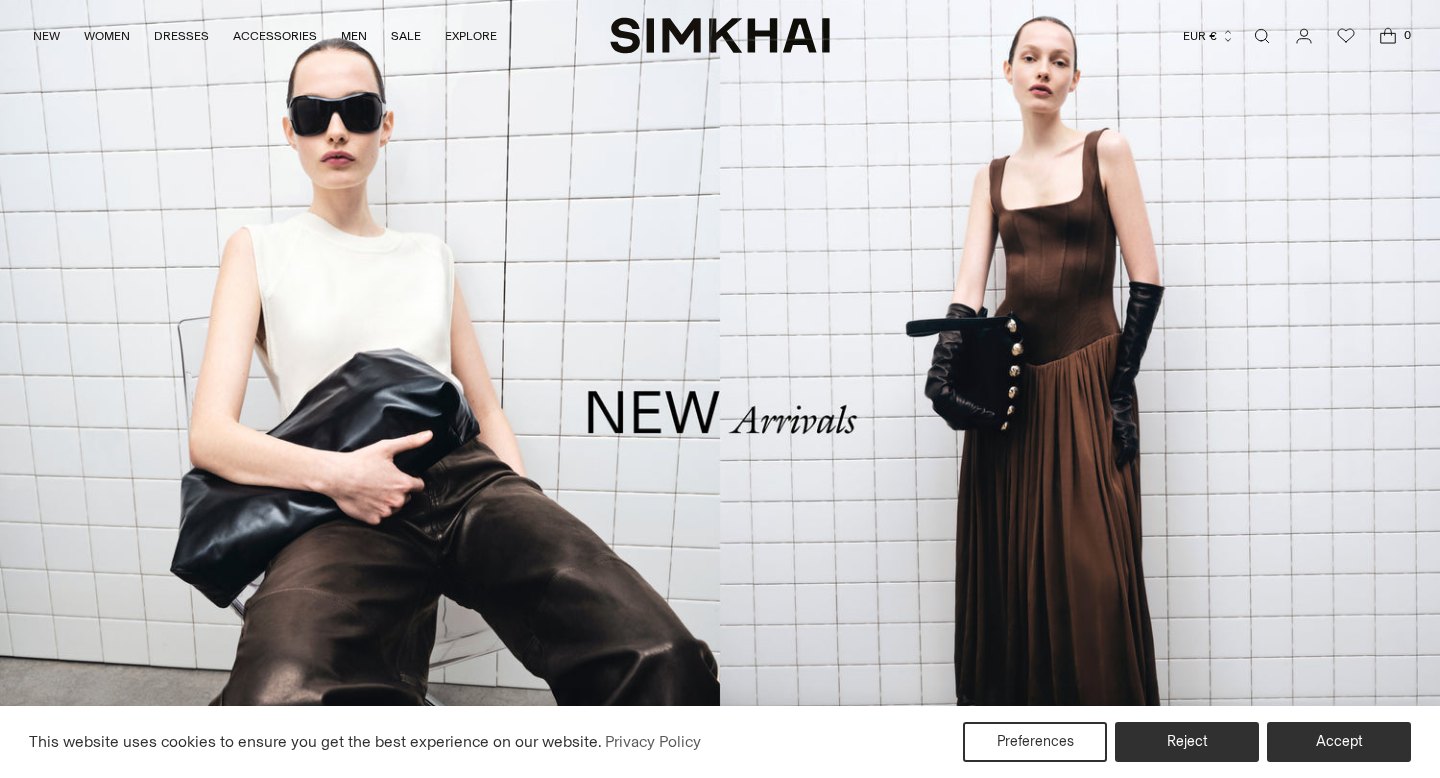 scroll, scrollTop: 0, scrollLeft: 0, axis: both 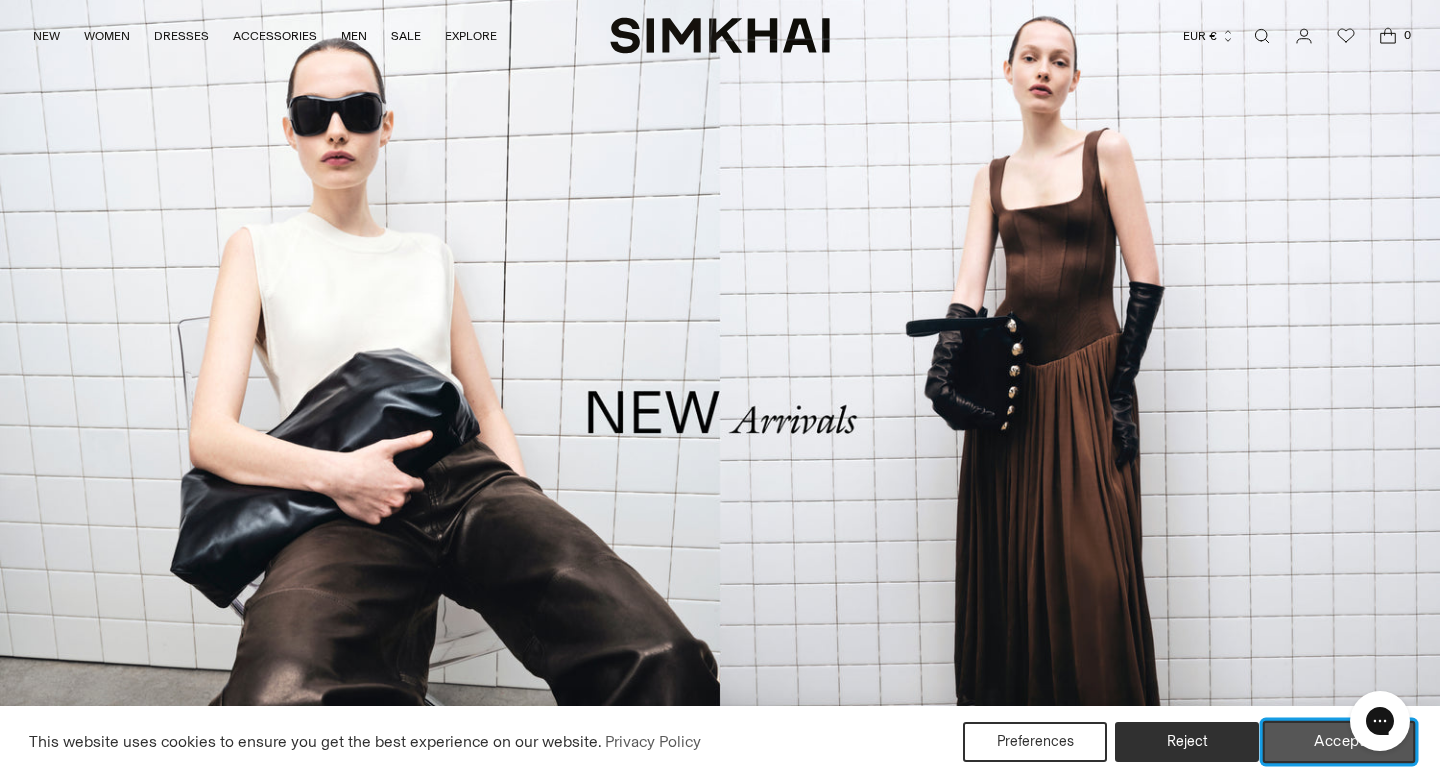 click on "Accept" at bounding box center (1339, 742) 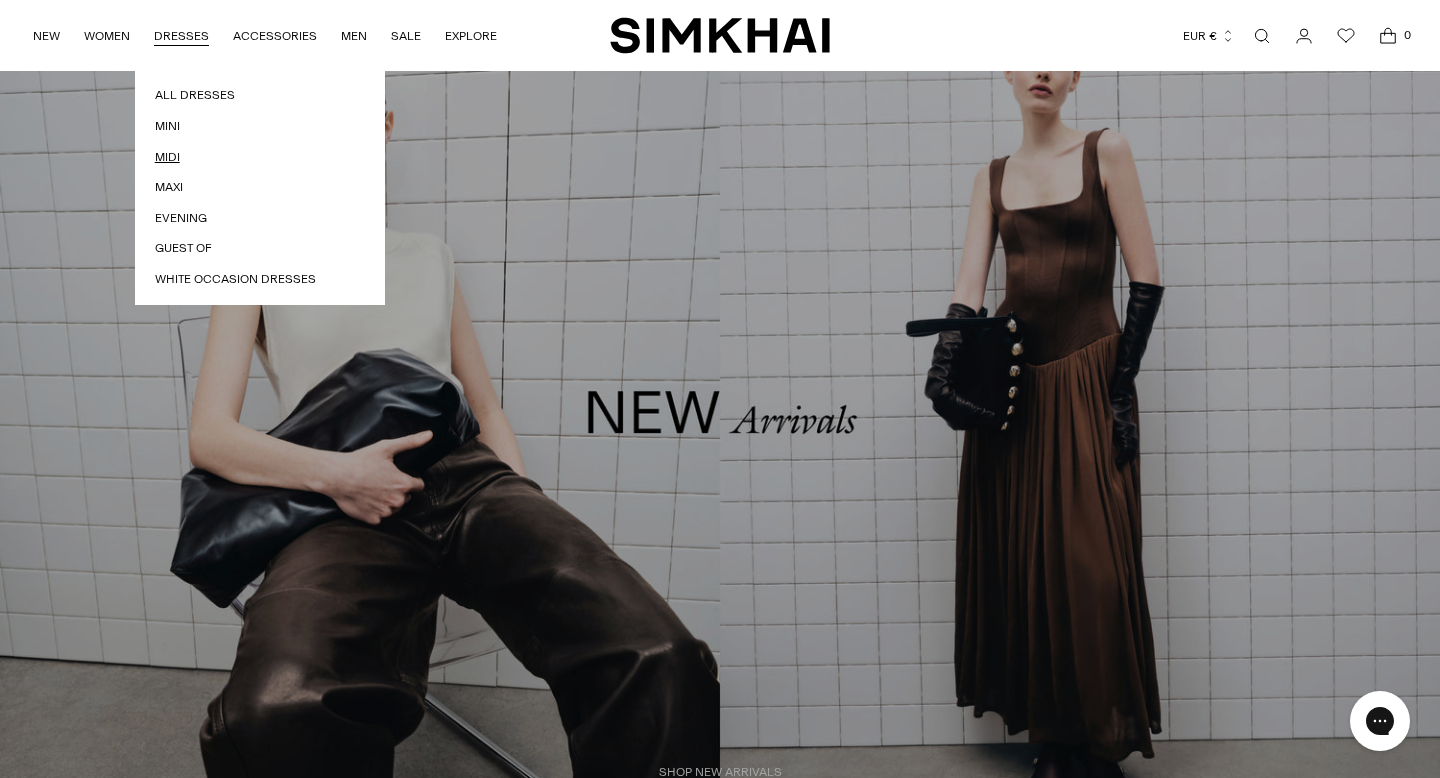 click on "Midi" at bounding box center [260, 157] 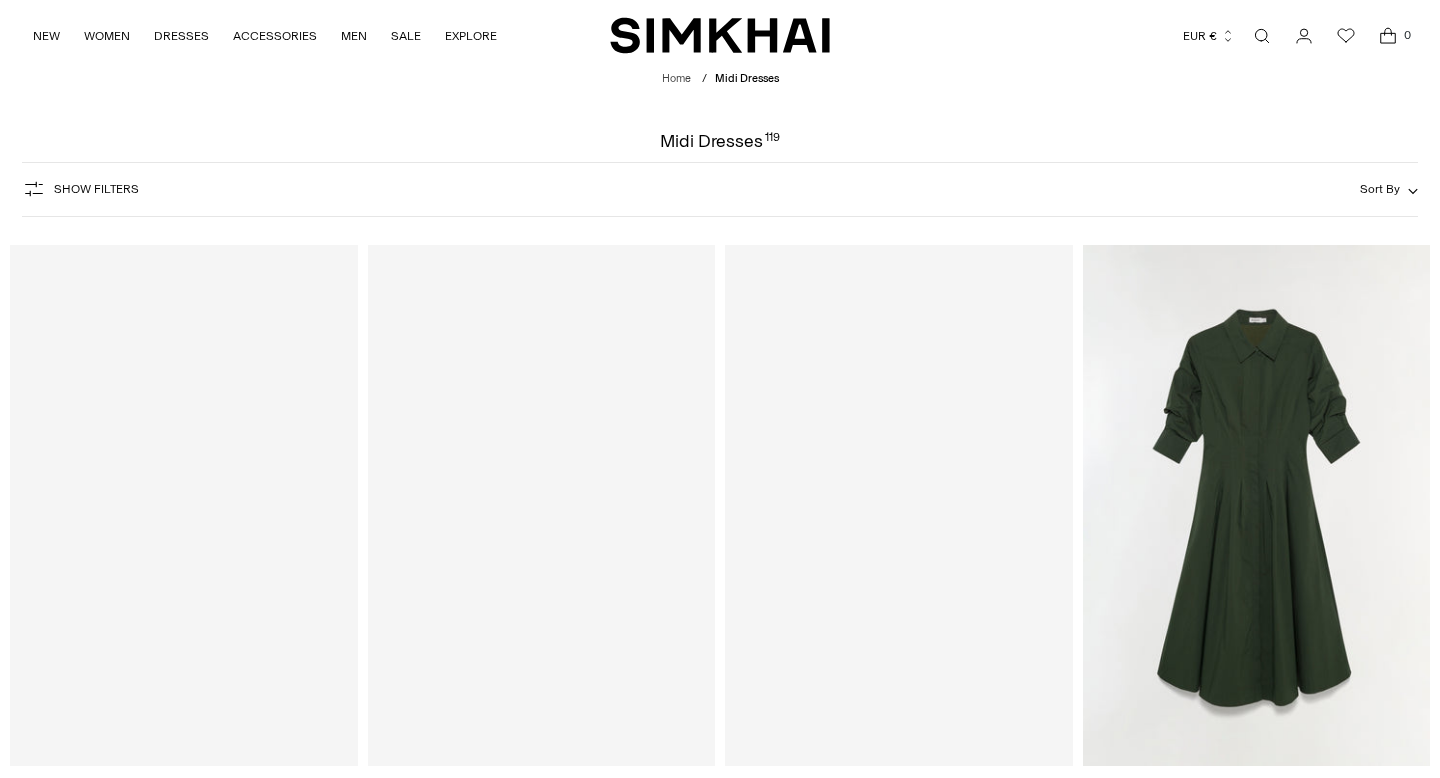 scroll, scrollTop: 0, scrollLeft: 0, axis: both 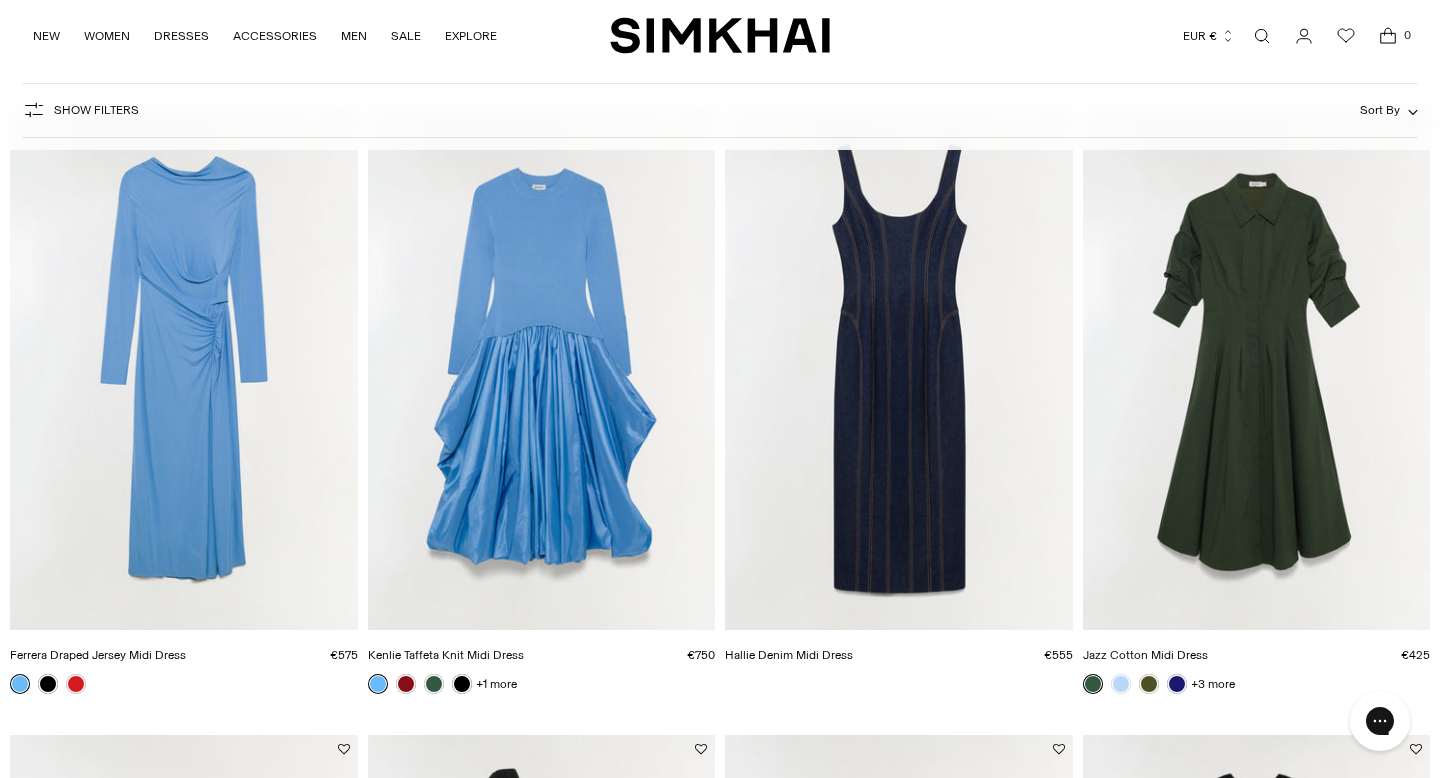 click at bounding box center [0, 0] 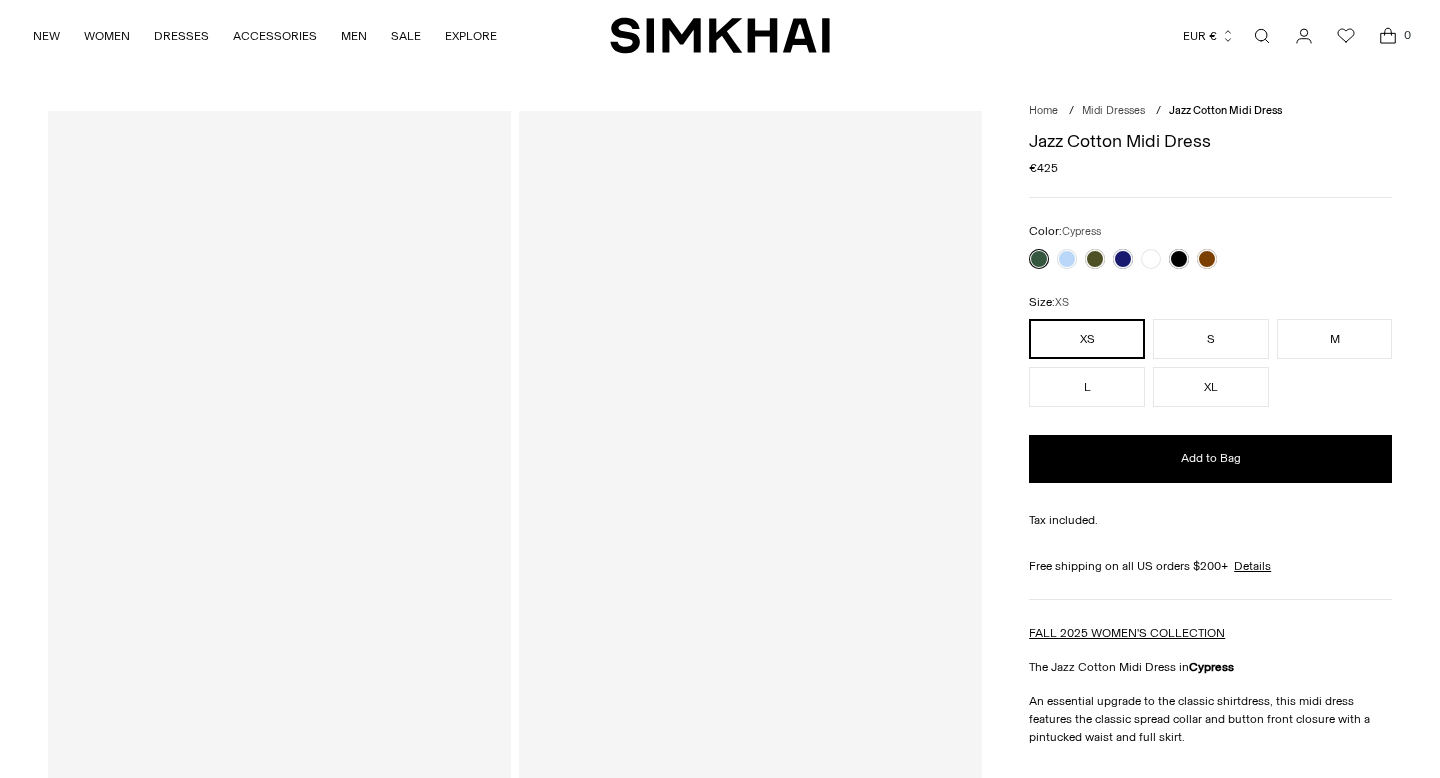 scroll, scrollTop: 0, scrollLeft: 0, axis: both 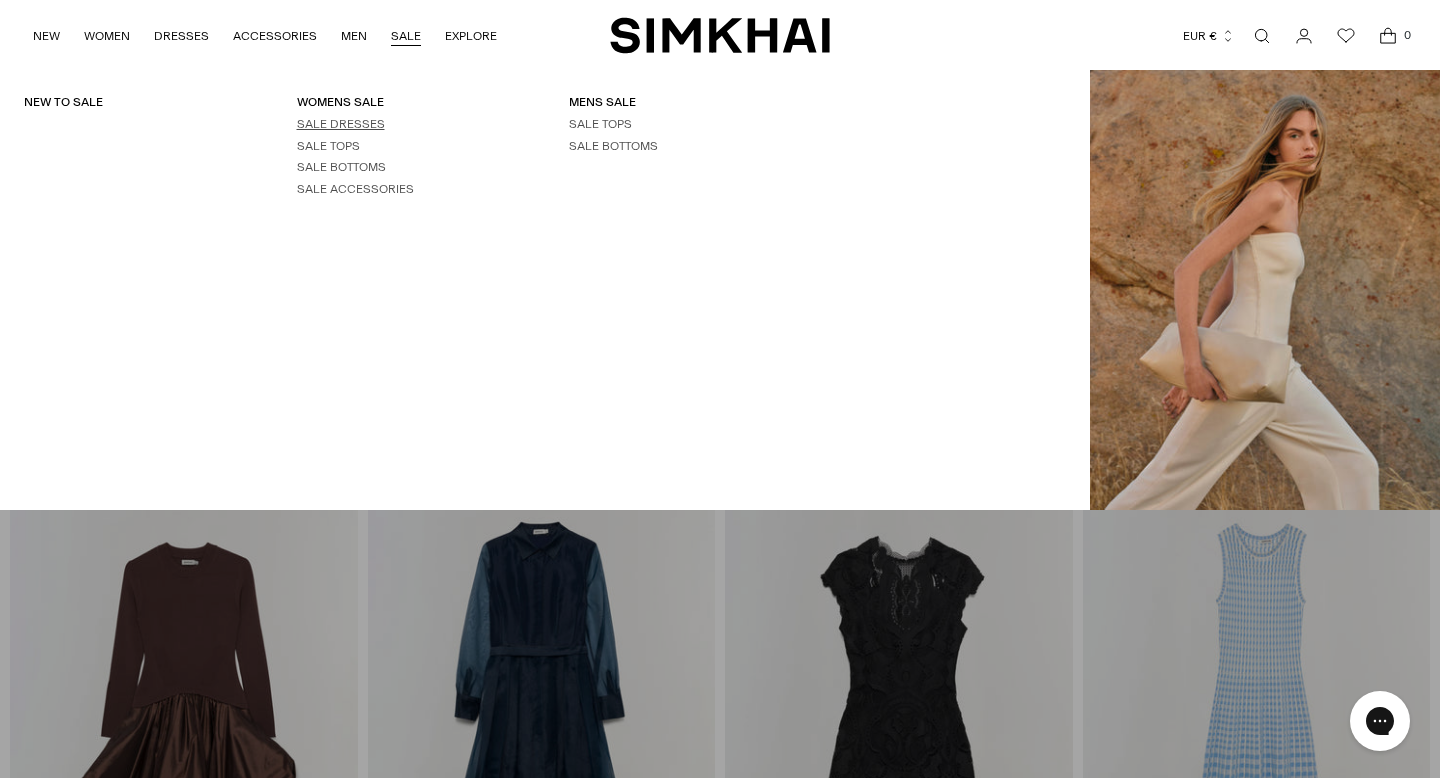 click on "SALE DRESSES" at bounding box center [341, 124] 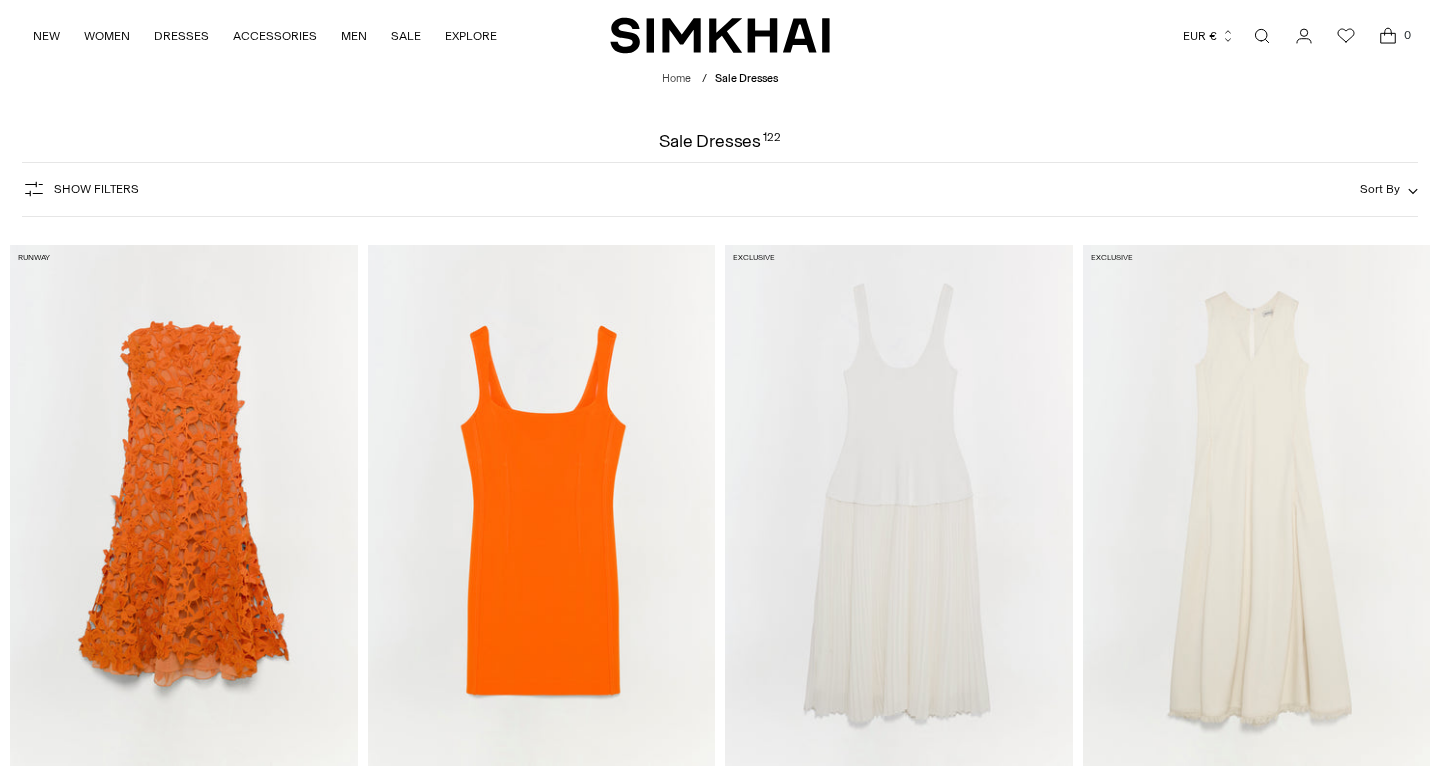 scroll, scrollTop: 0, scrollLeft: 0, axis: both 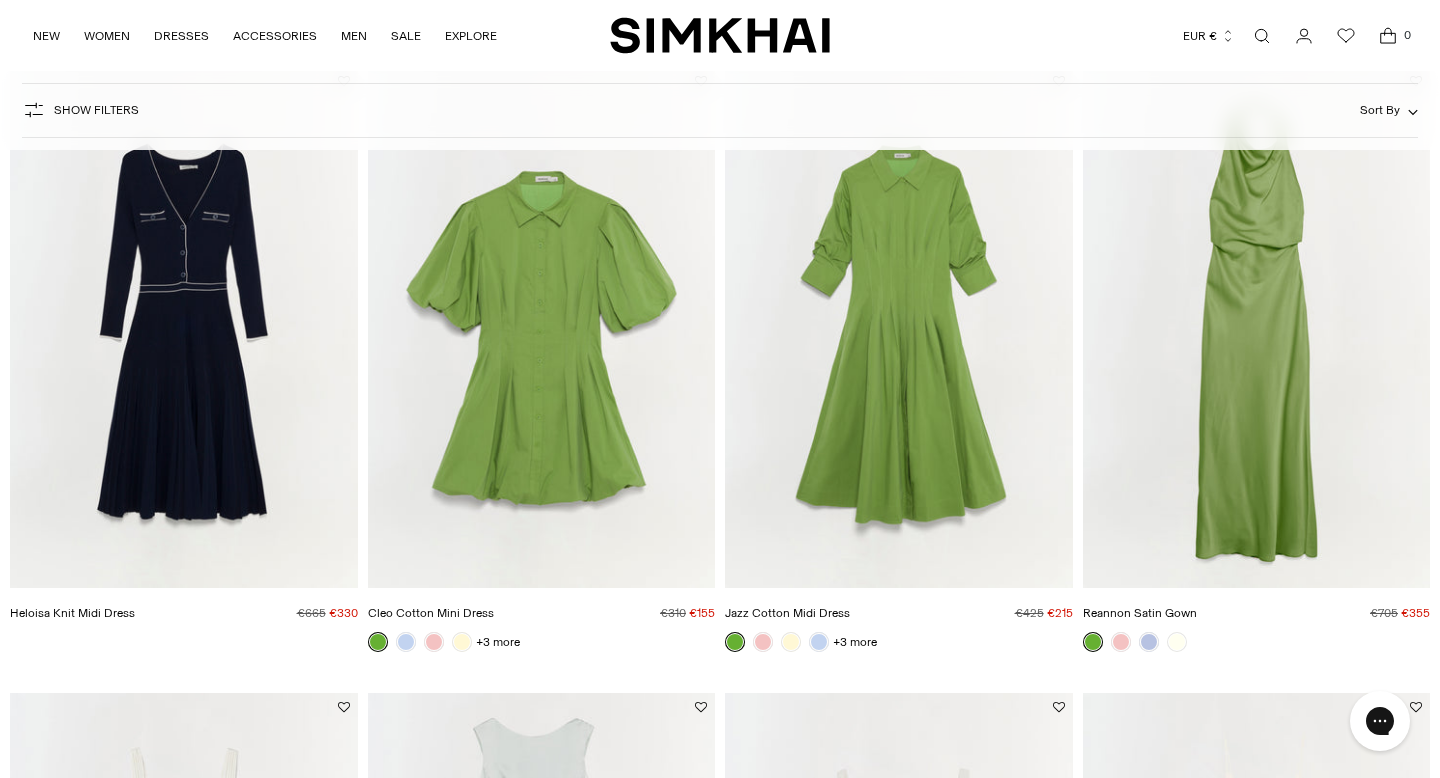 click at bounding box center [0, 0] 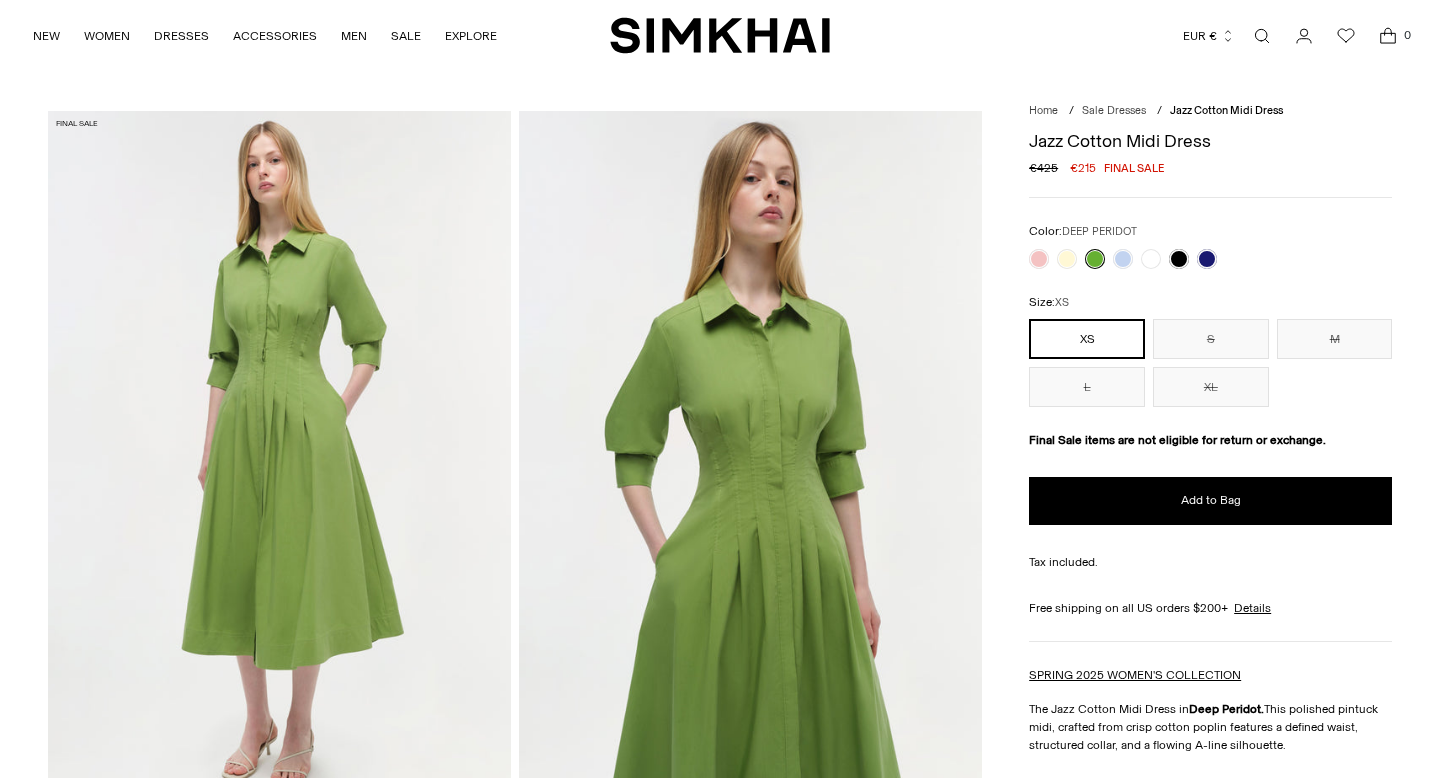 scroll, scrollTop: 0, scrollLeft: 0, axis: both 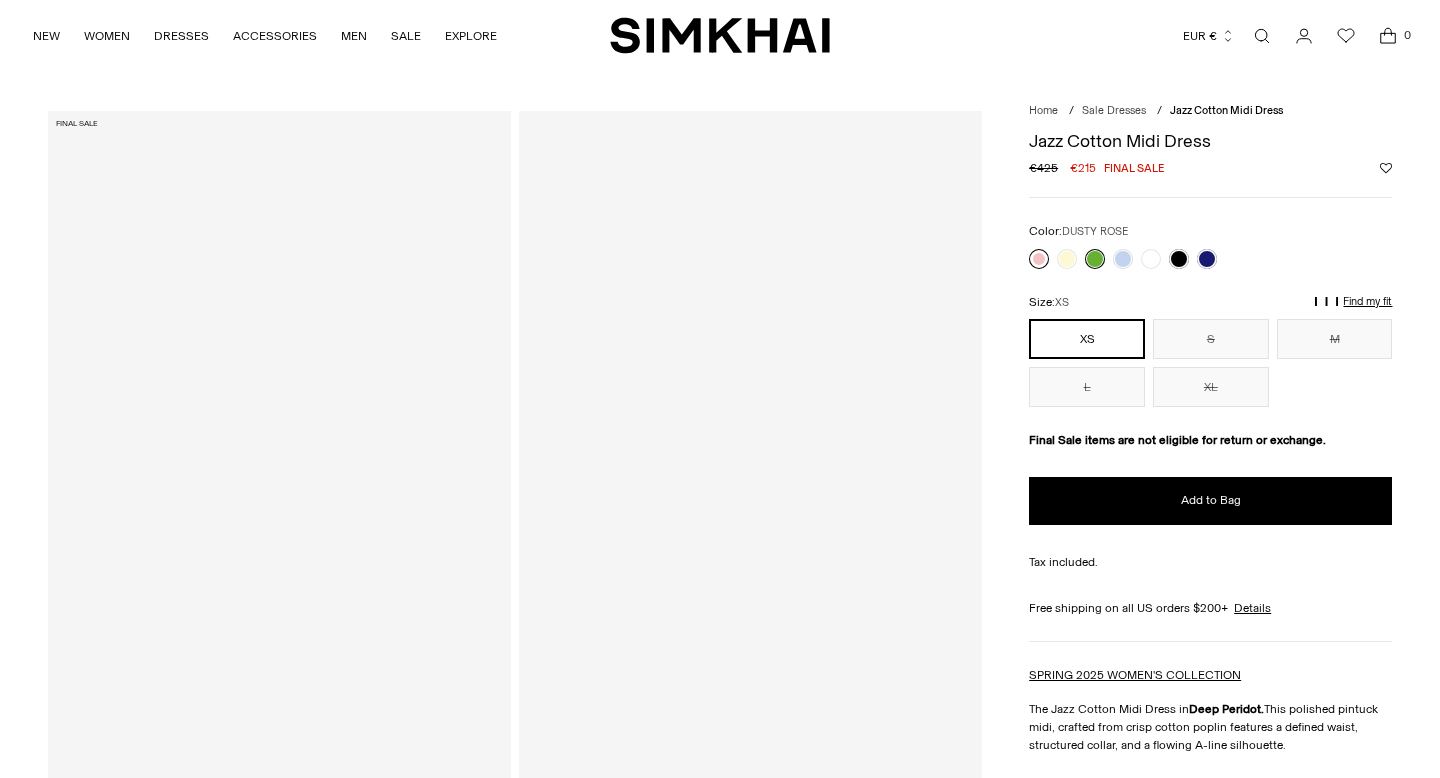 click at bounding box center (1039, 259) 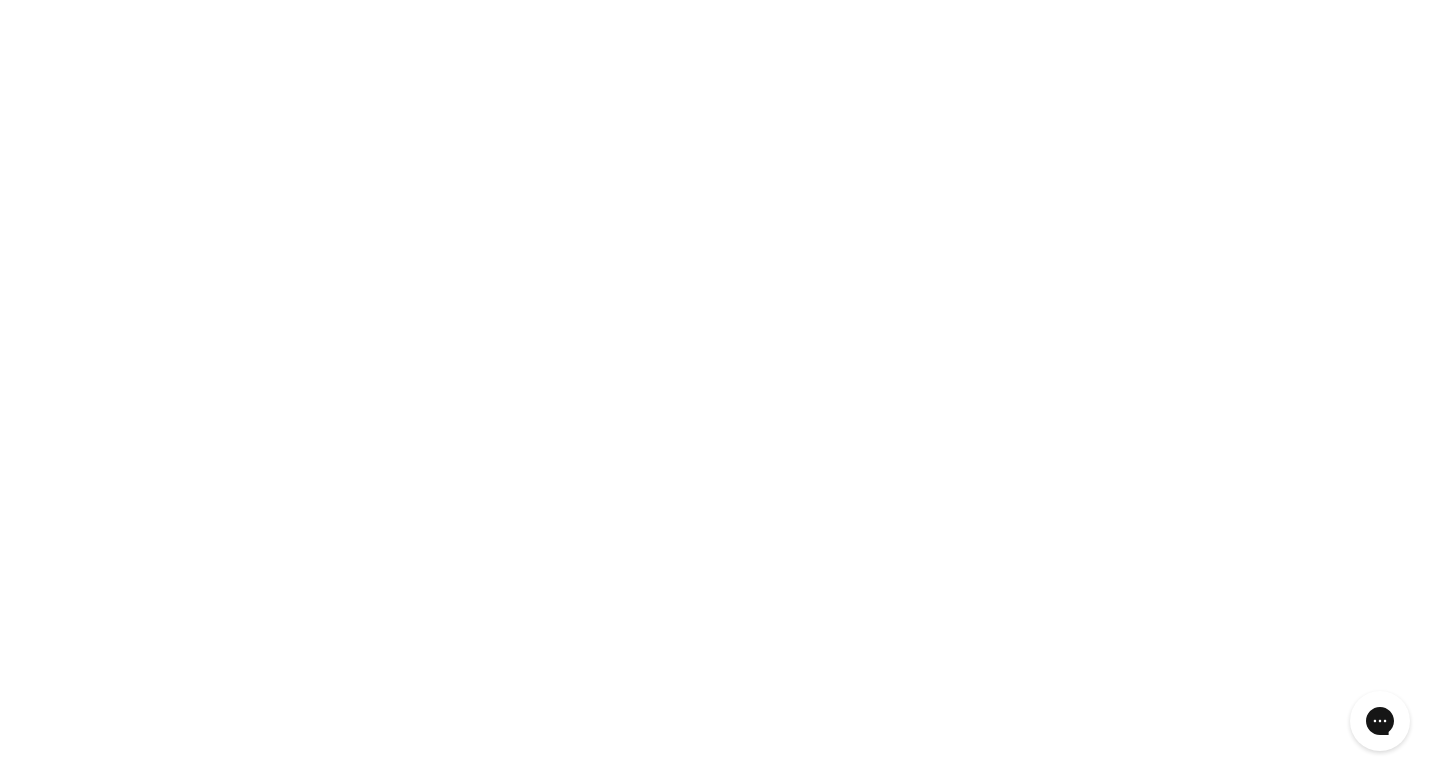 scroll, scrollTop: 0, scrollLeft: 0, axis: both 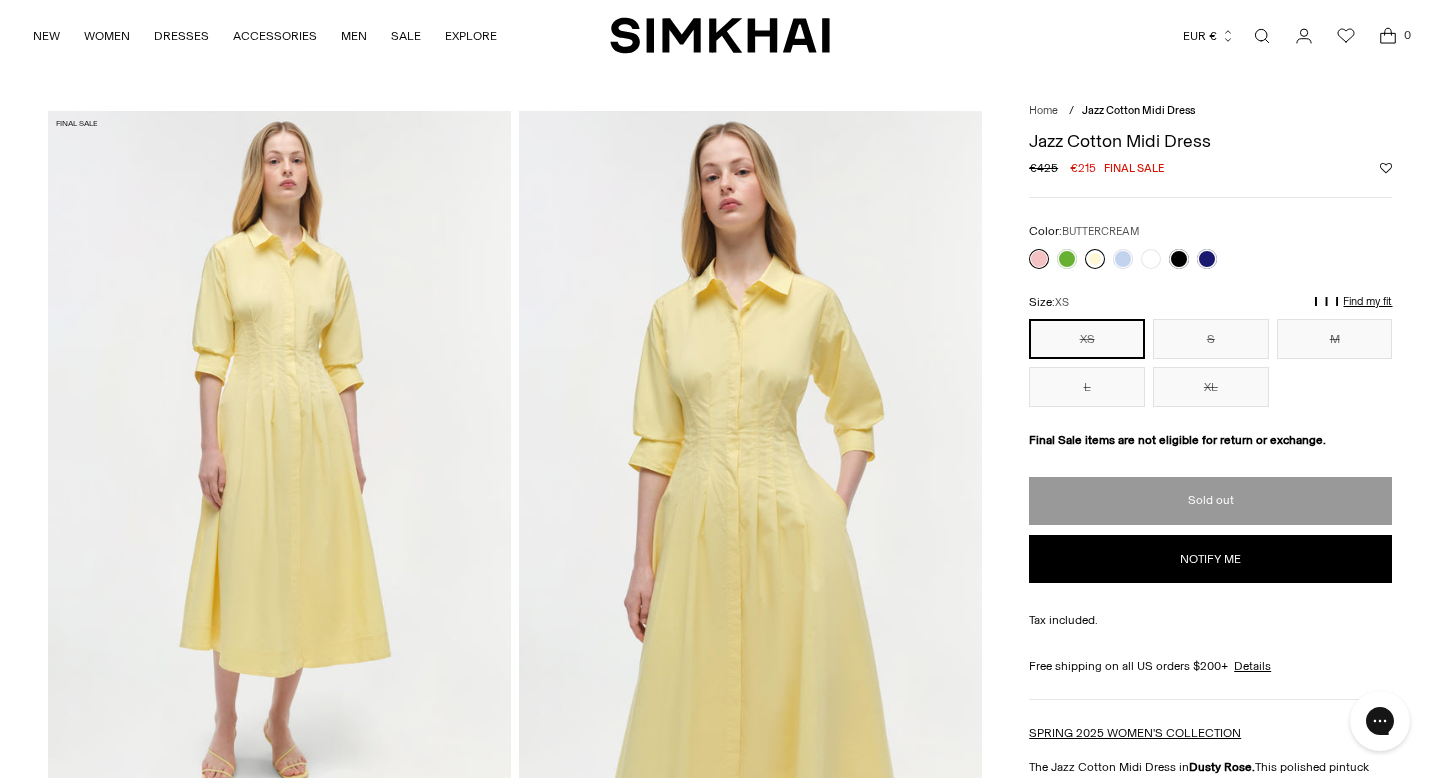 click at bounding box center [1095, 259] 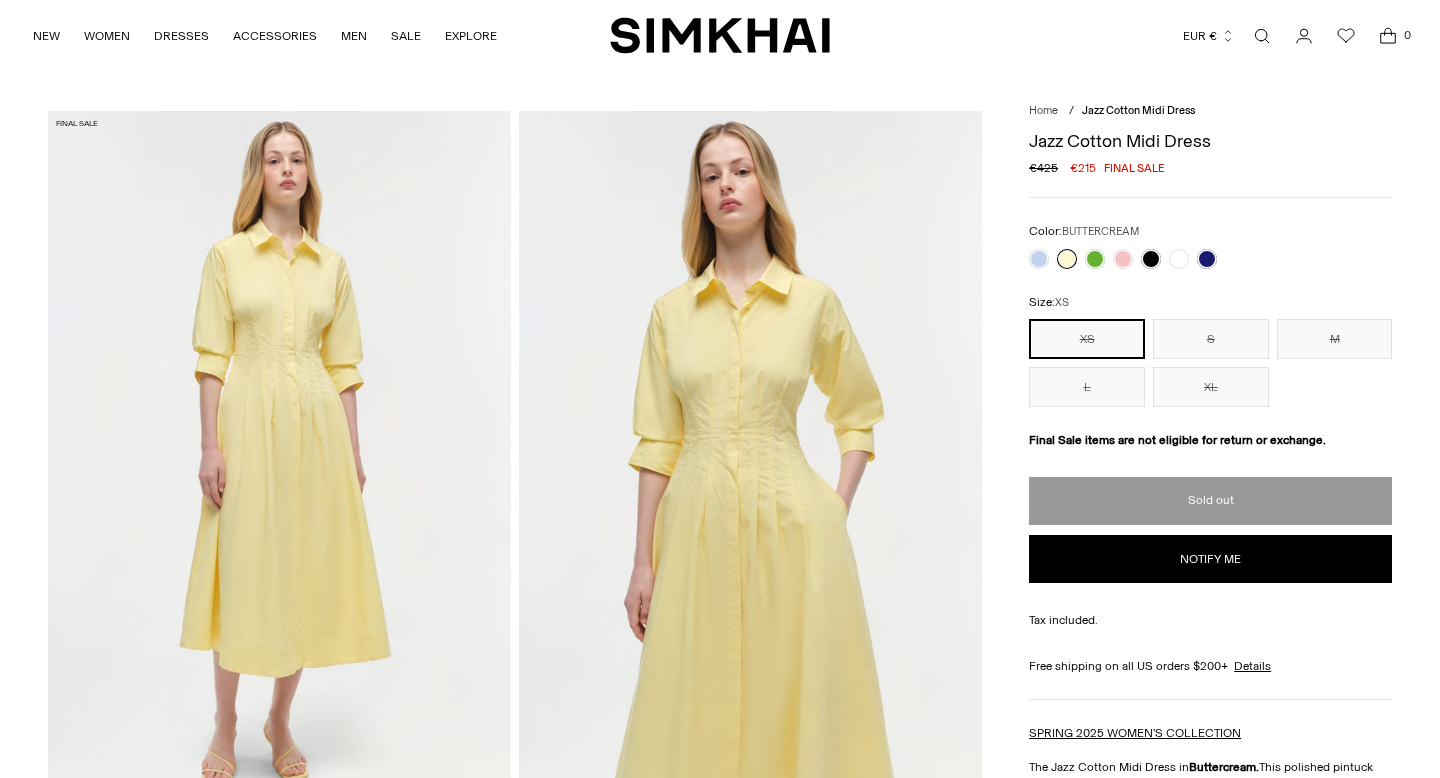 scroll, scrollTop: 0, scrollLeft: 0, axis: both 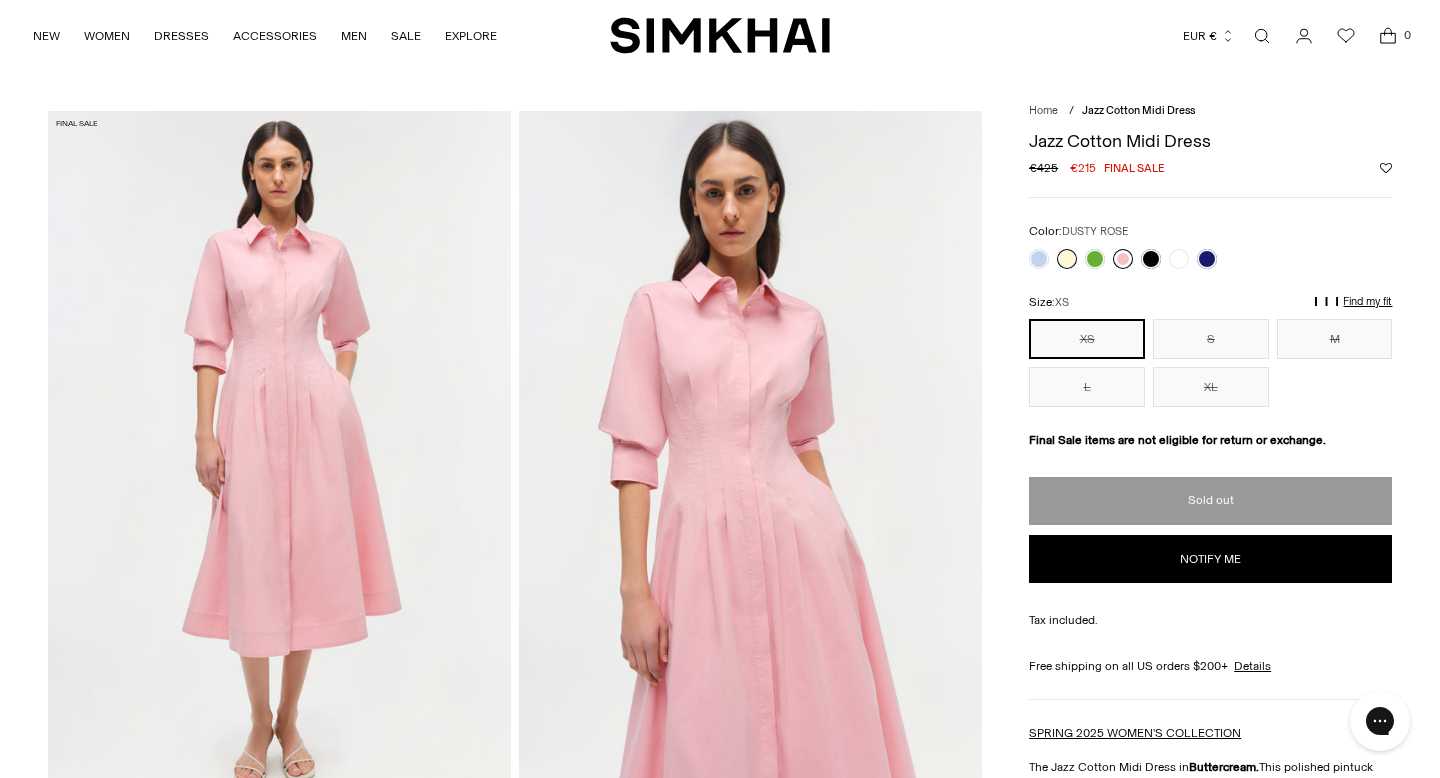 click at bounding box center (1123, 259) 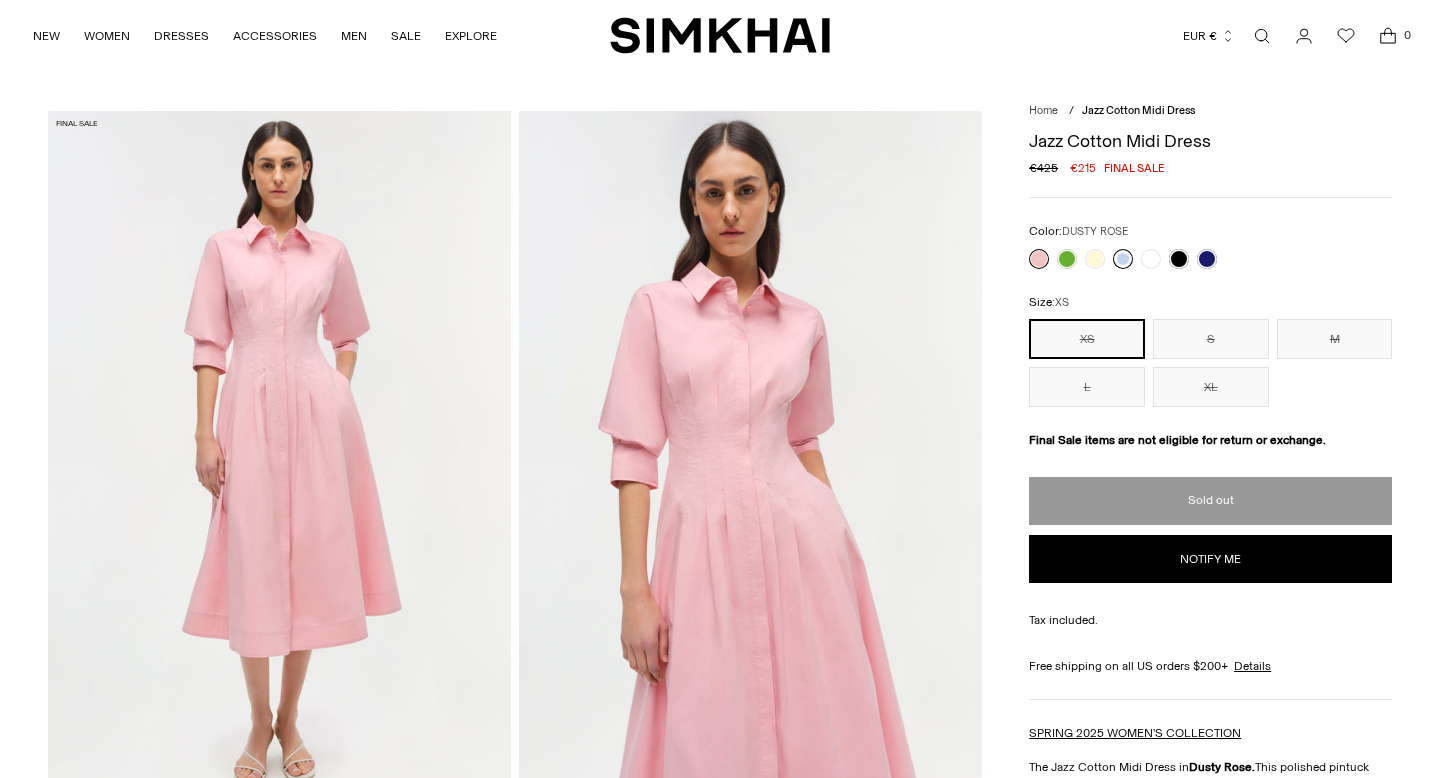 scroll, scrollTop: 0, scrollLeft: 0, axis: both 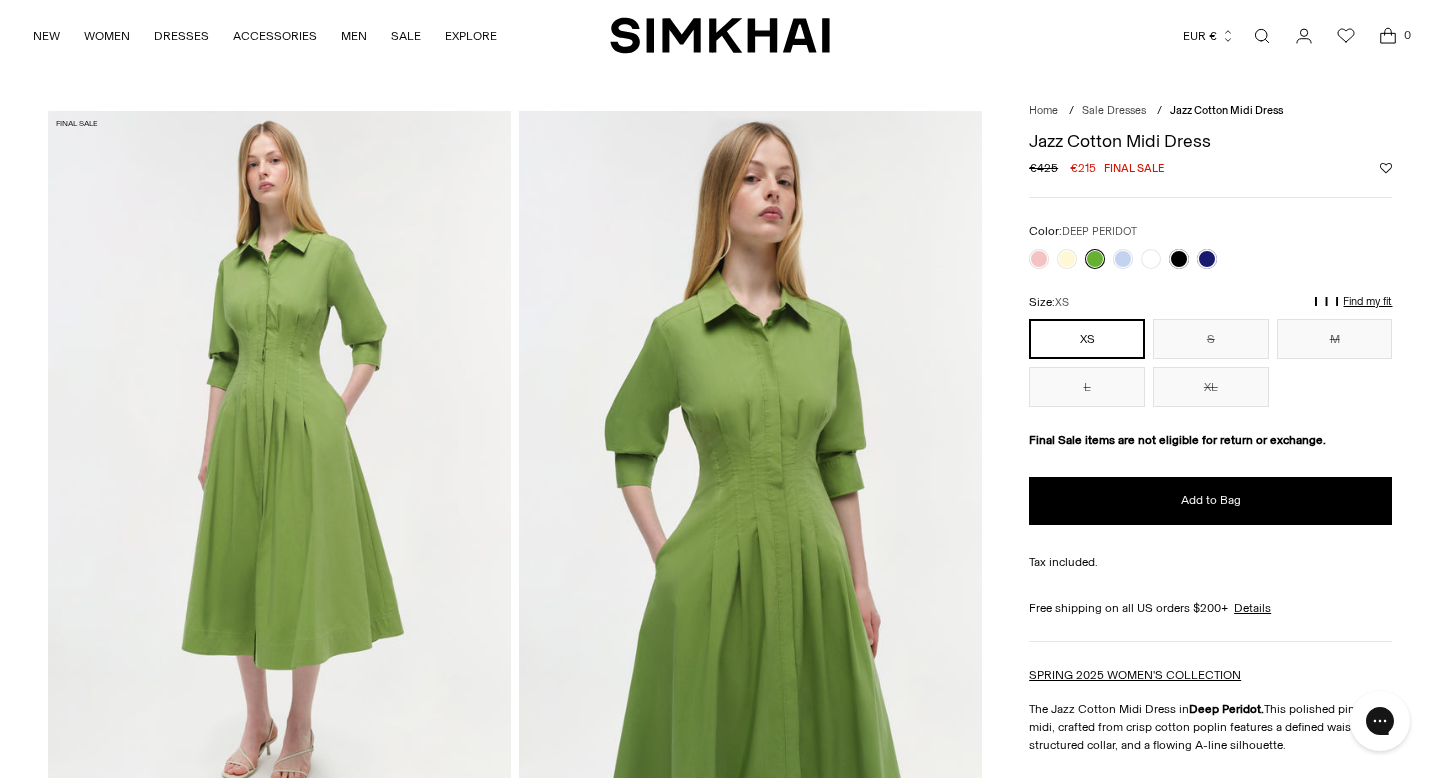 click on "Find my fit" at bounding box center (1136, 311) 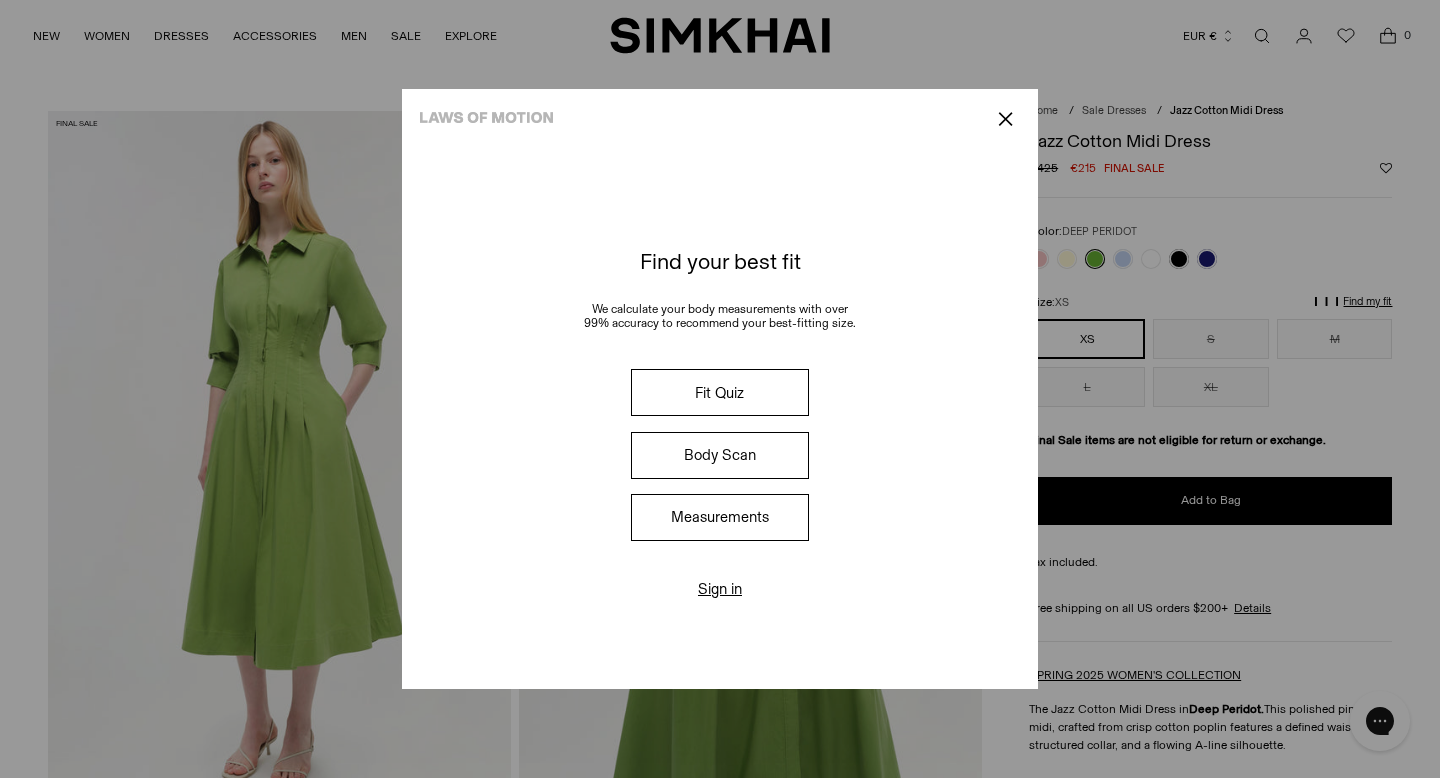click on "Fit Quiz" at bounding box center [720, 392] 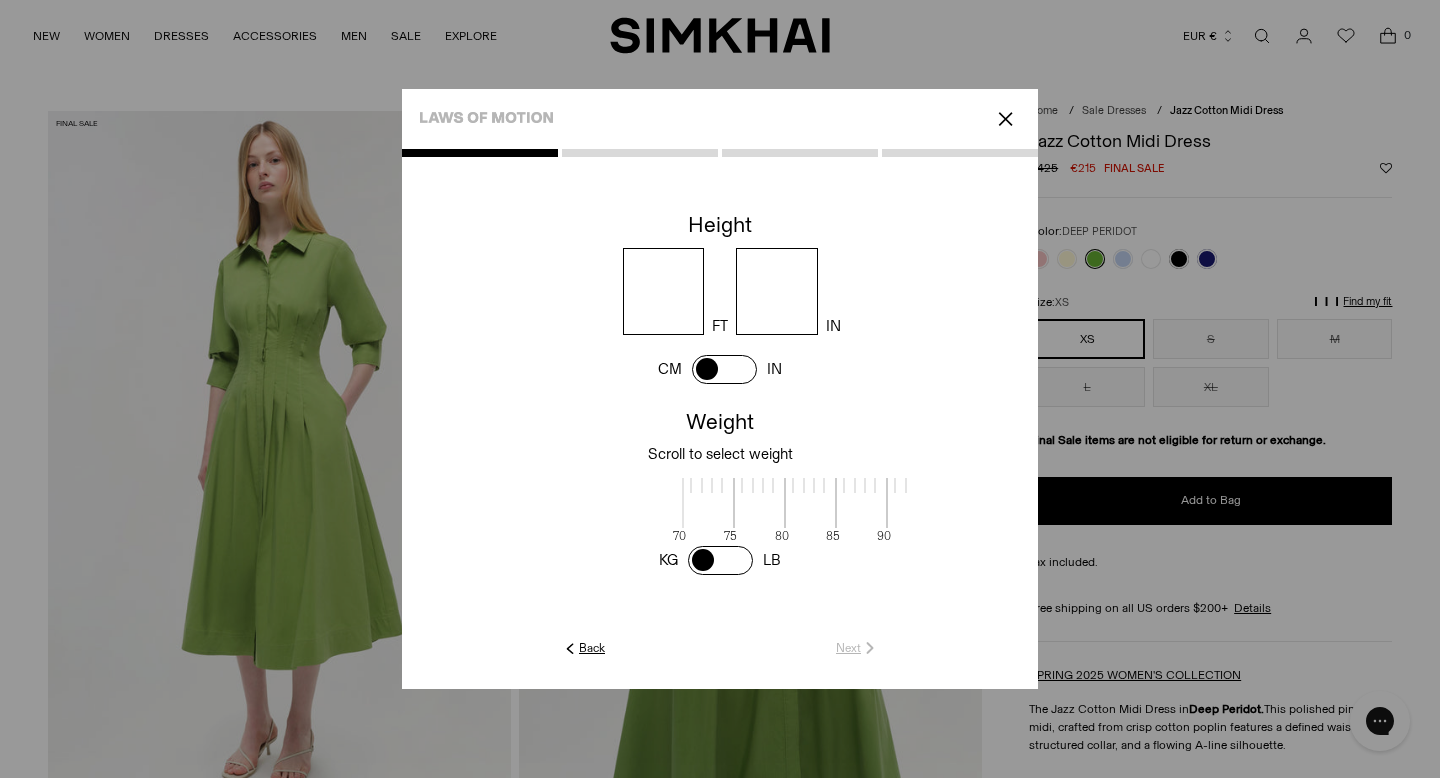 scroll, scrollTop: 2, scrollLeft: 650, axis: both 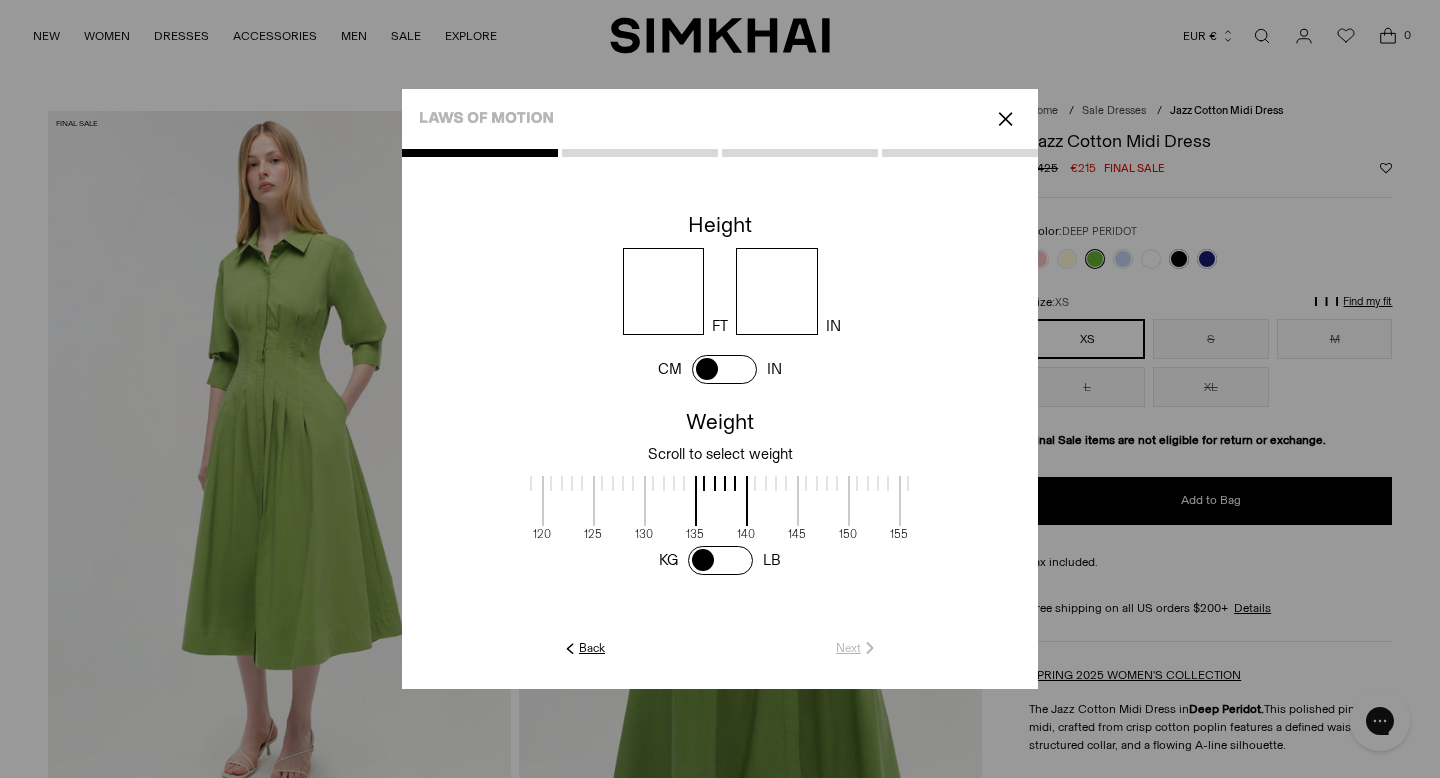 click at bounding box center (664, 291) 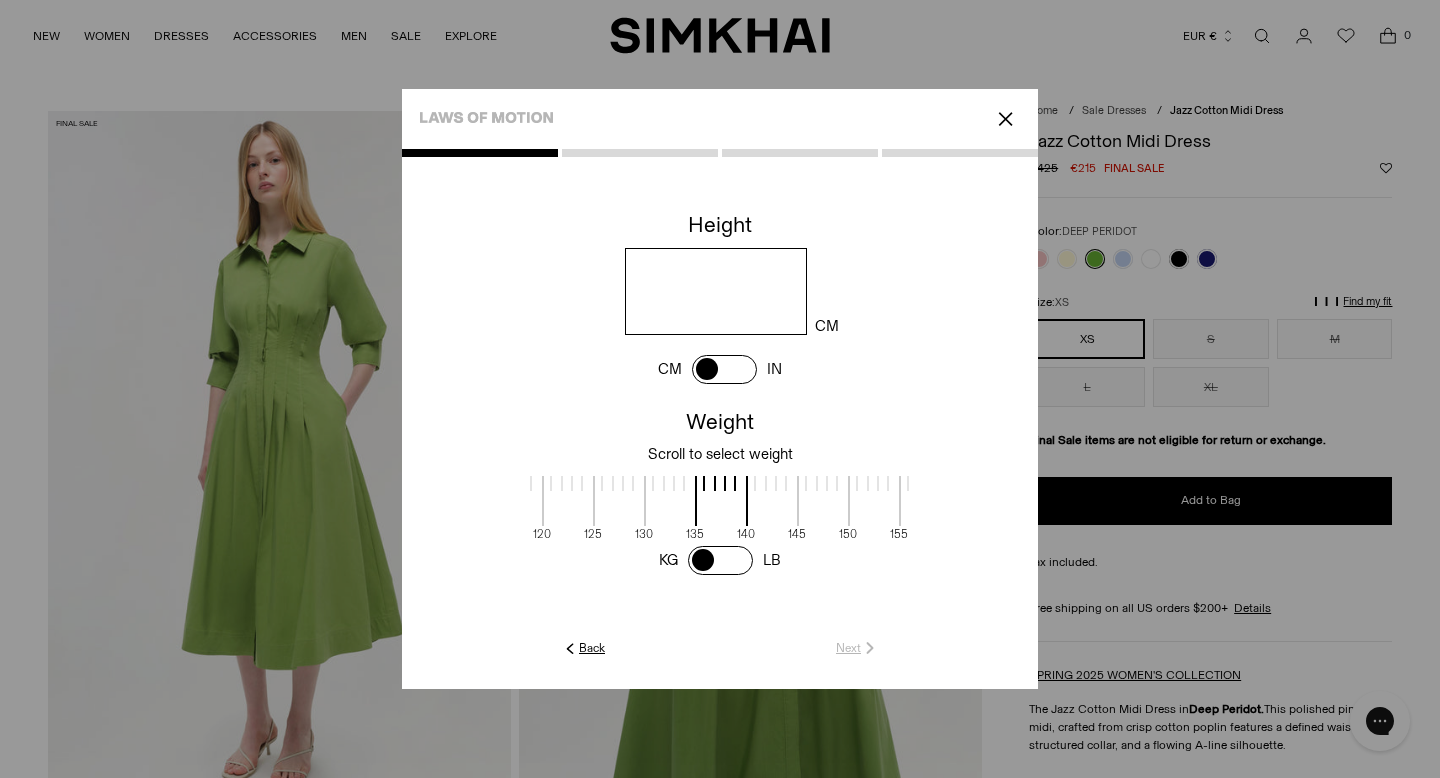 click at bounding box center (715, 291) 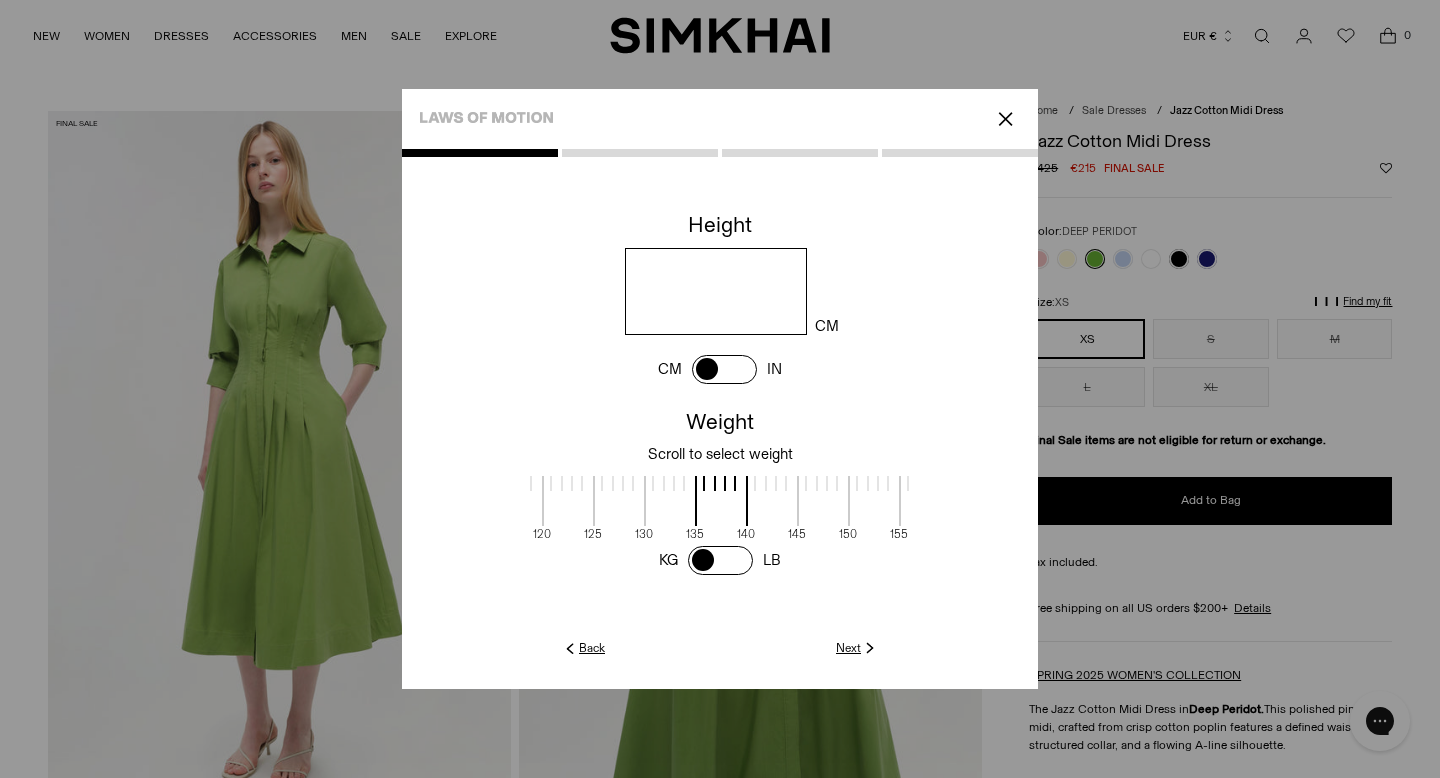 type on "***" 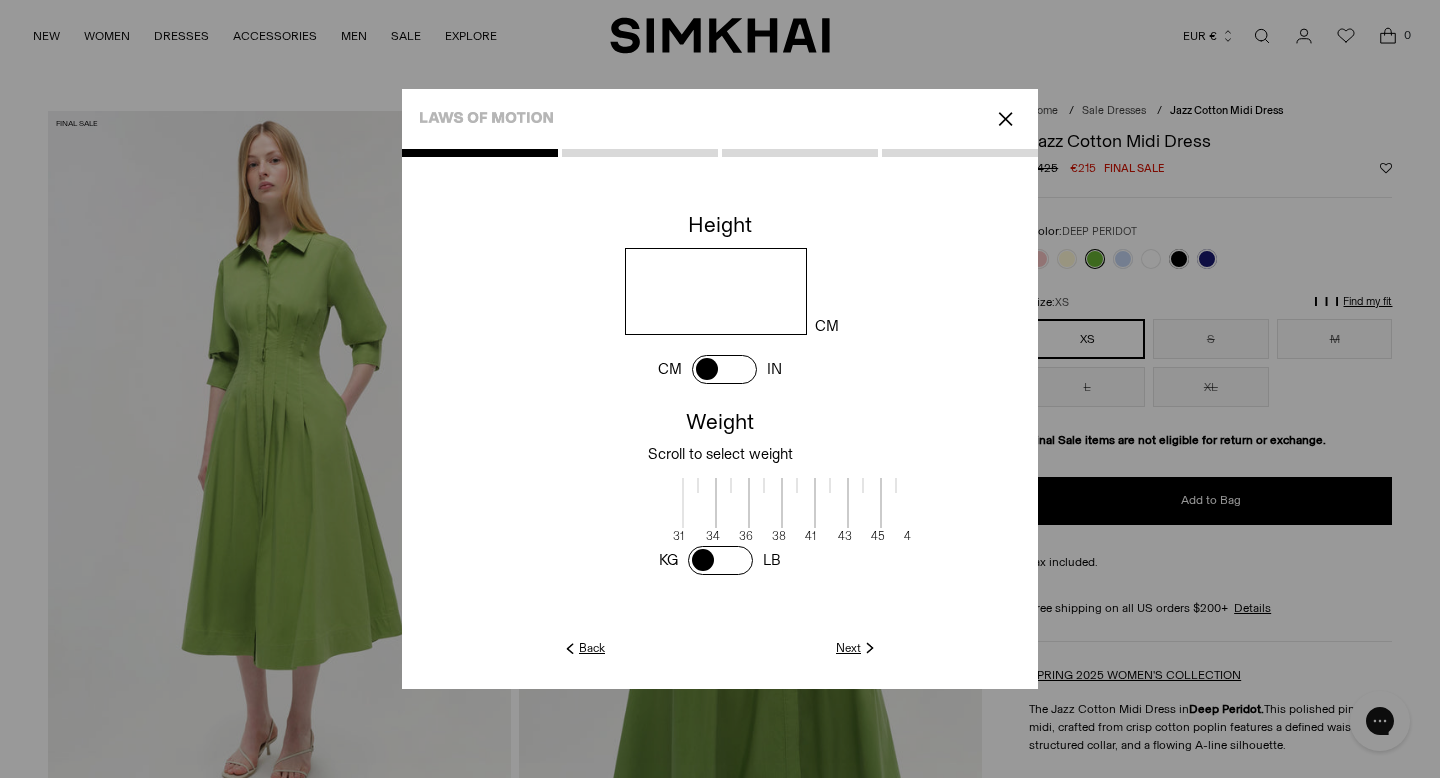 scroll, scrollTop: 2, scrollLeft: 407, axis: both 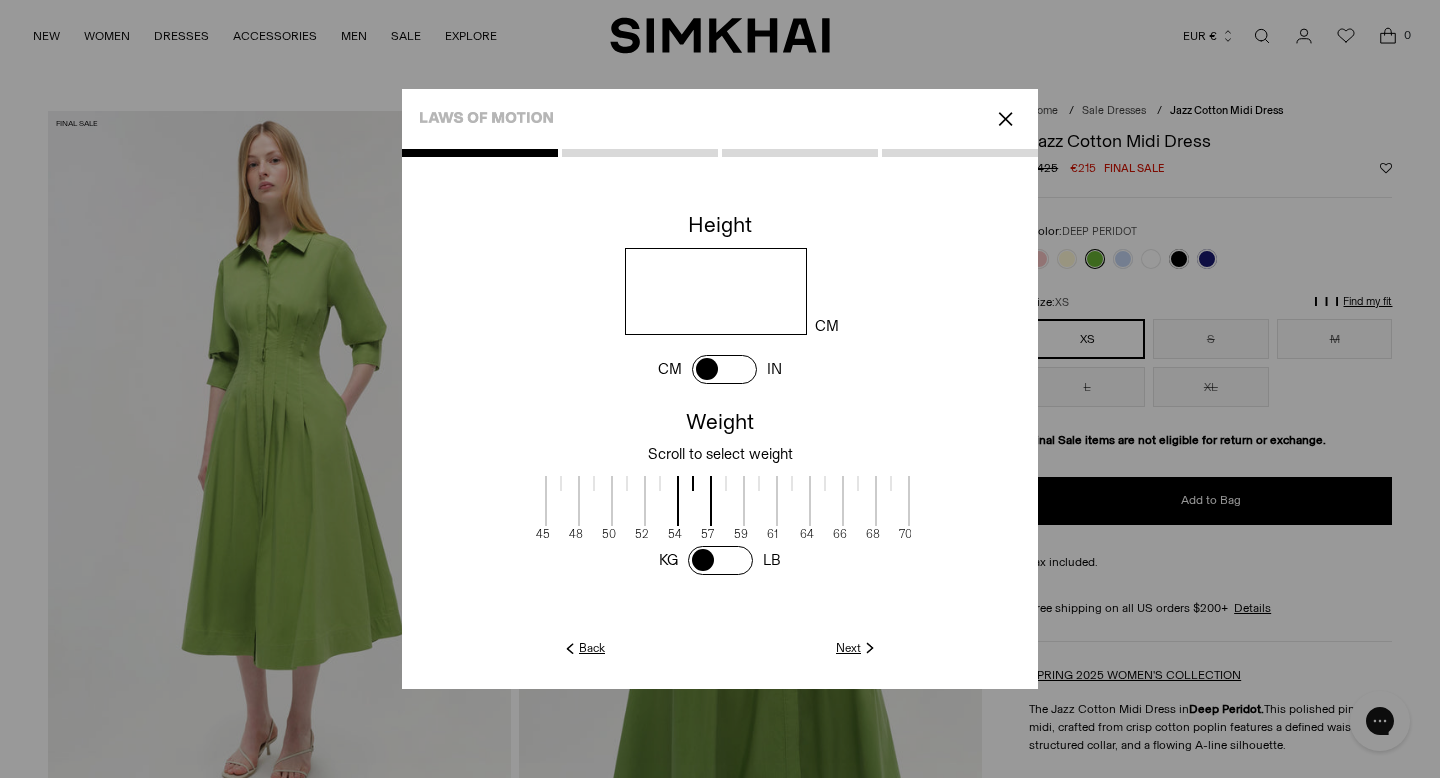 drag, startPoint x: 706, startPoint y: 504, endPoint x: 778, endPoint y: 504, distance: 72 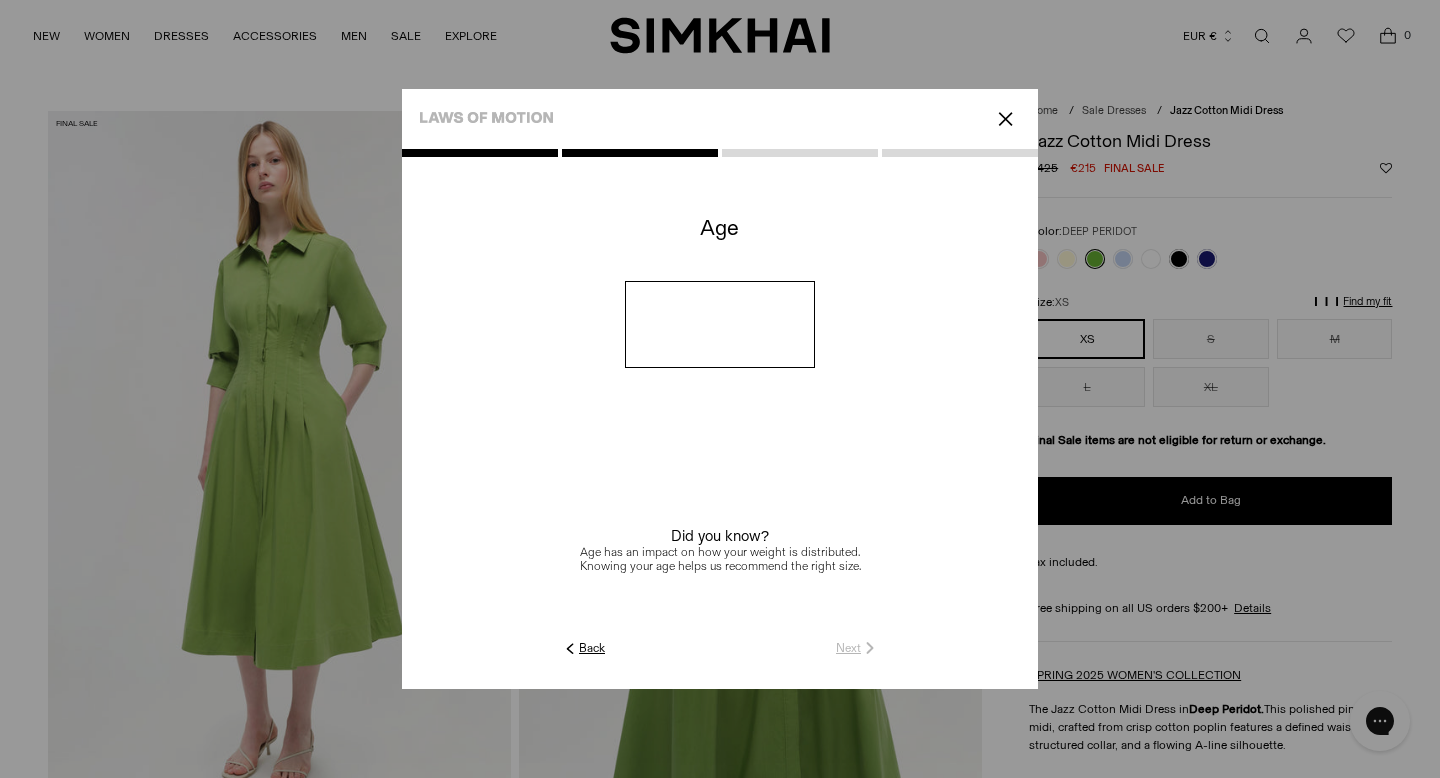 click at bounding box center (720, 324) 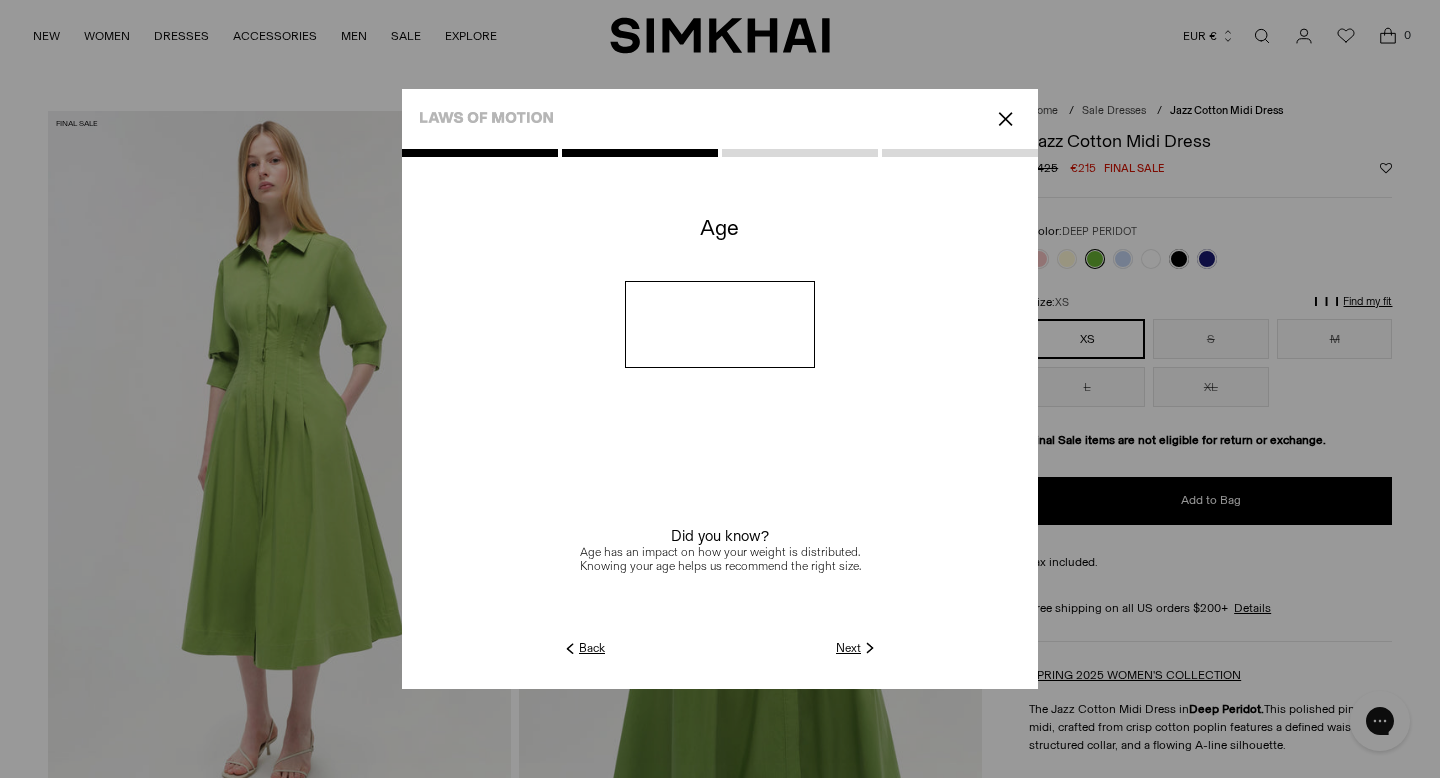 type on "**" 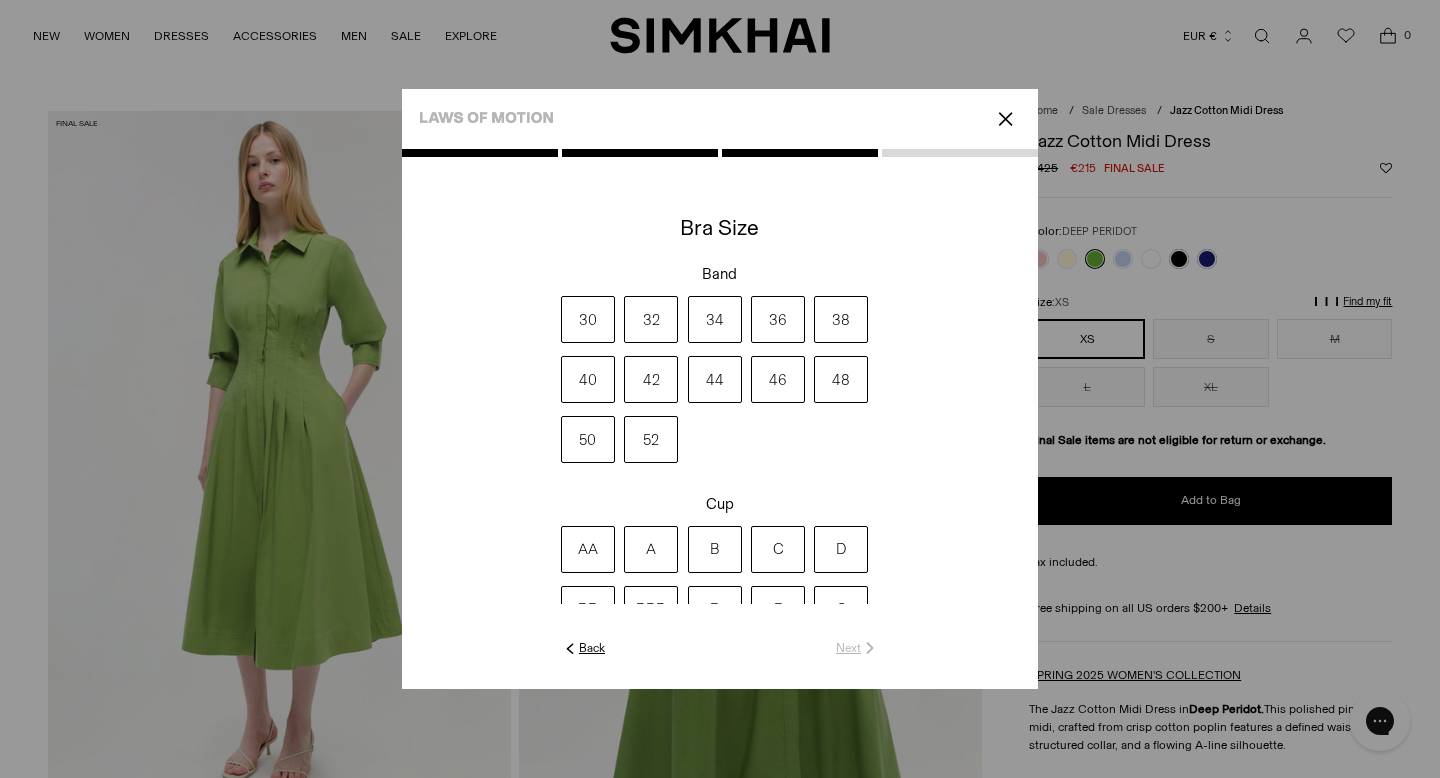 click on "C" at bounding box center (778, 549) 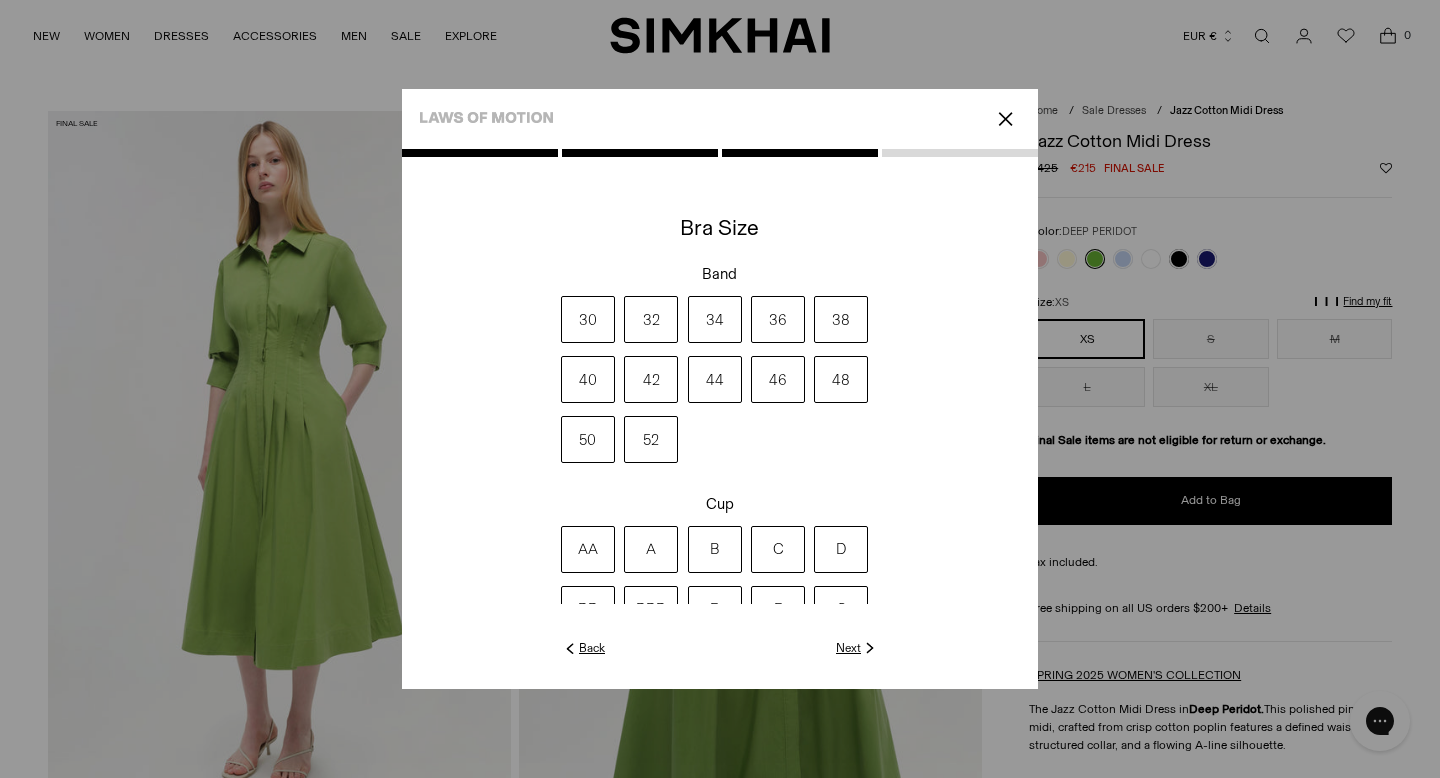 click on "38" at bounding box center [841, 319] 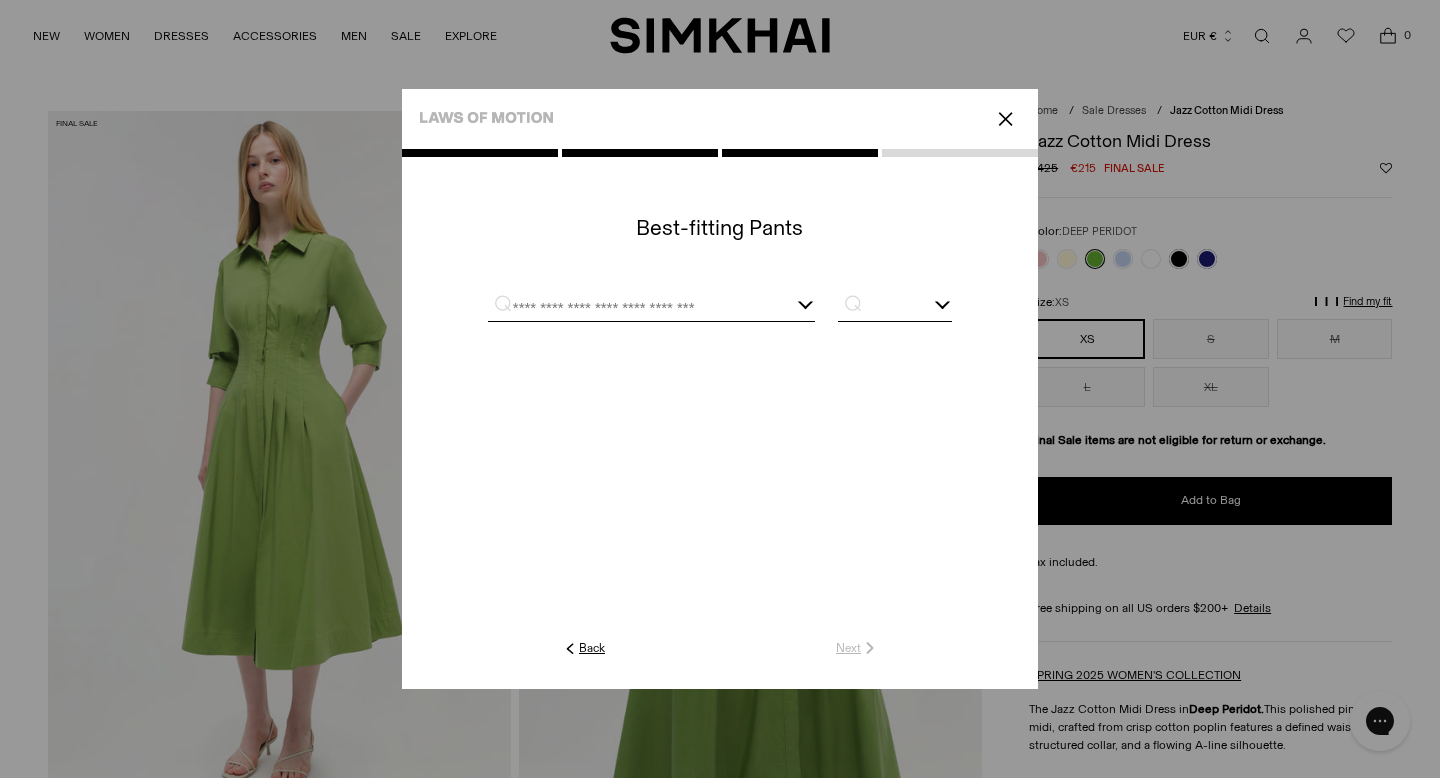 click at bounding box center [651, 308] 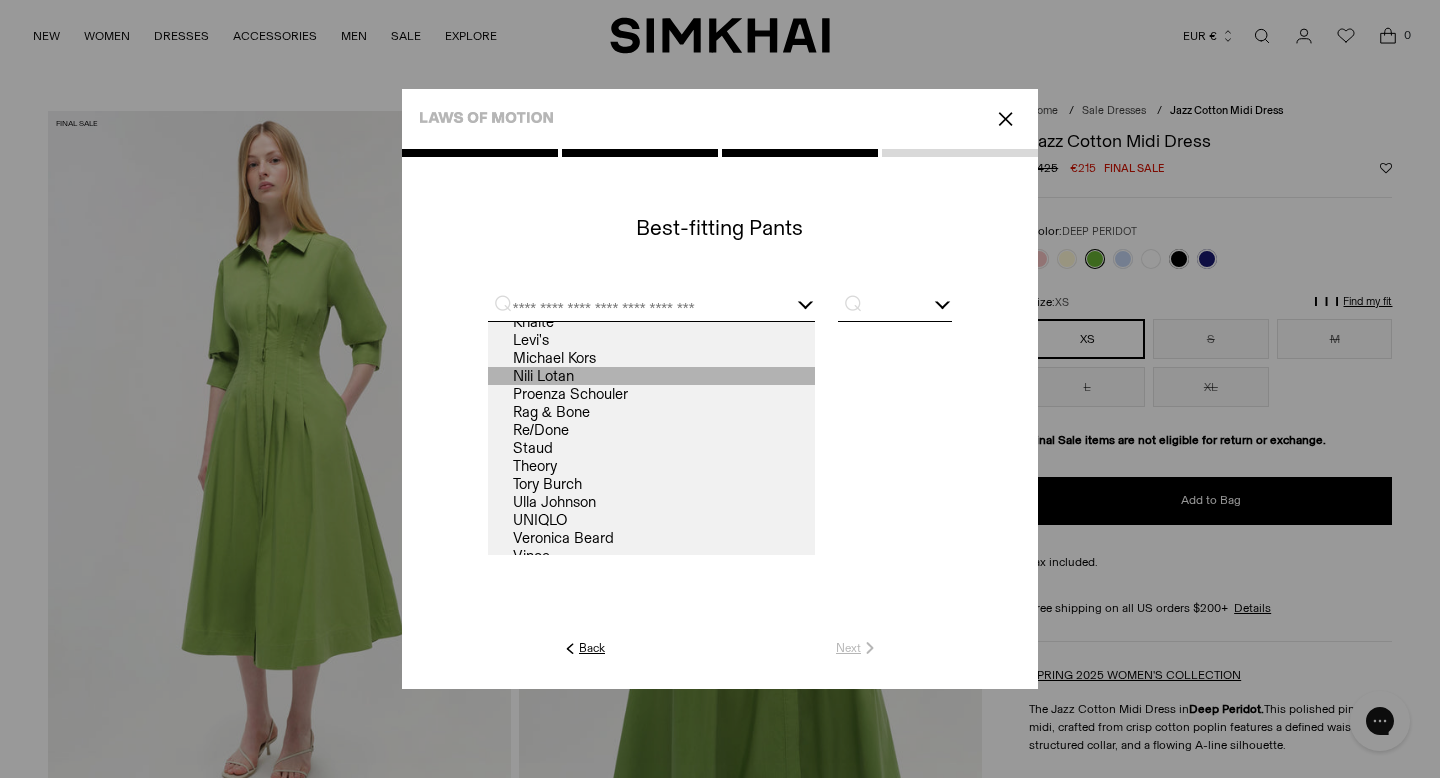 scroll, scrollTop: 162, scrollLeft: 0, axis: vertical 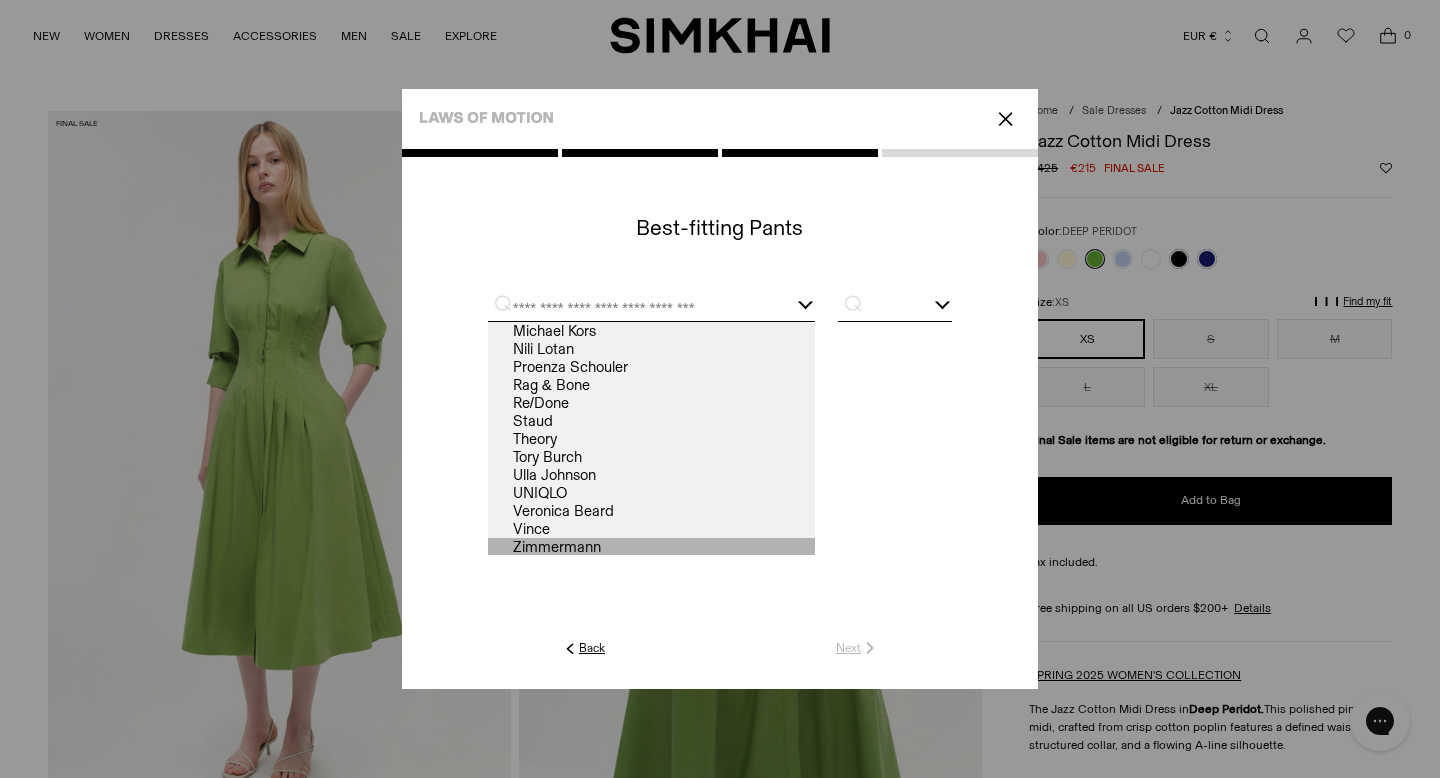 click on "Zimmermann" at bounding box center (651, 547) 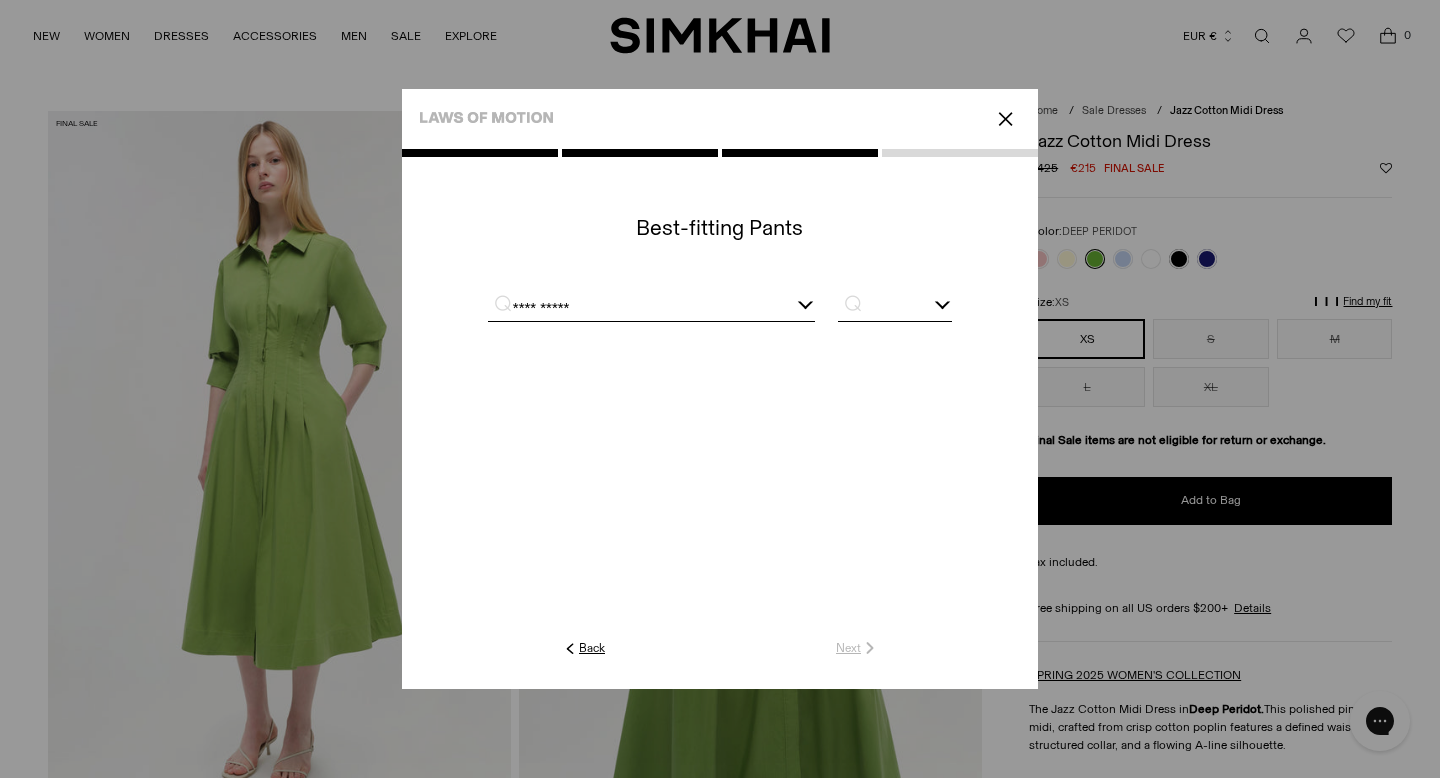 click at bounding box center [895, 308] 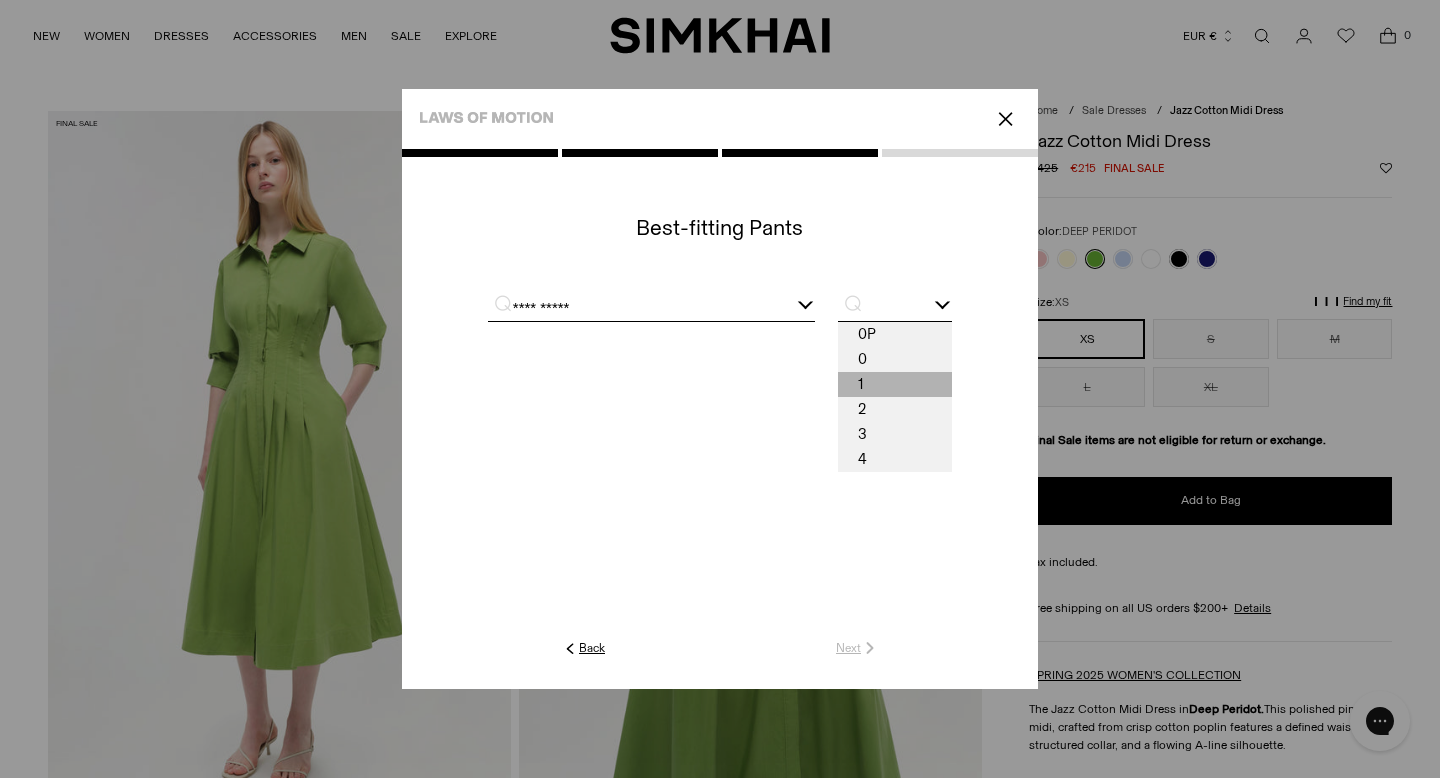 click on "1" at bounding box center [895, 384] 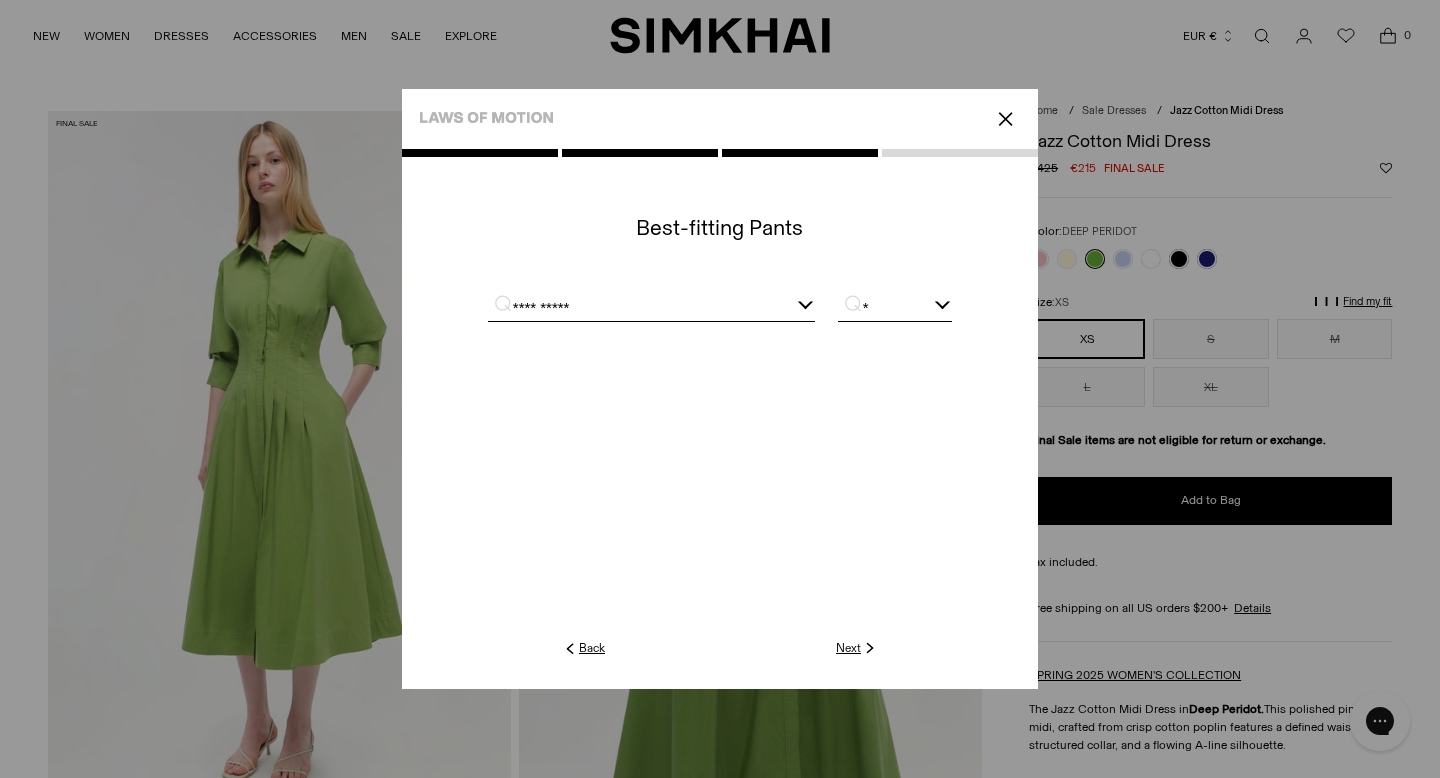 click 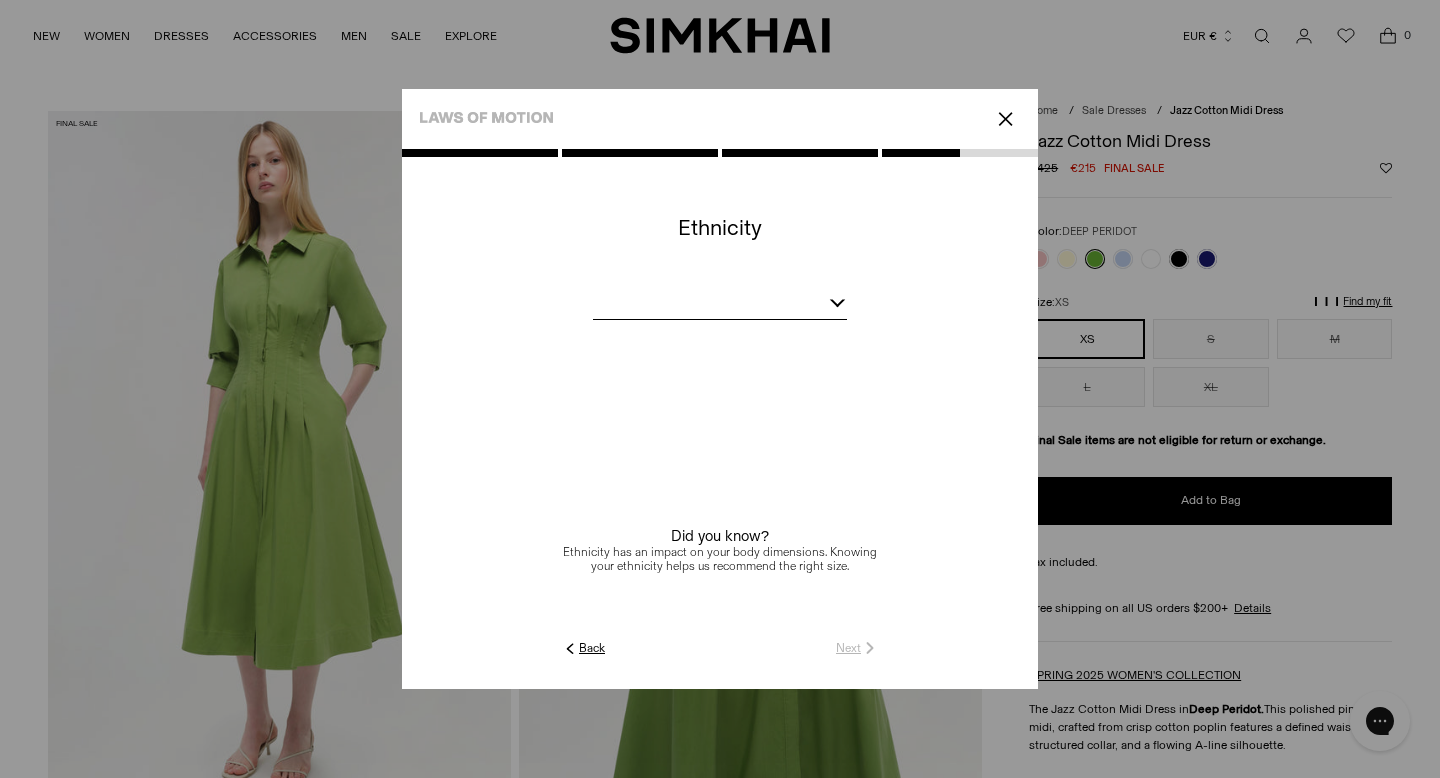 click at bounding box center (838, 299) 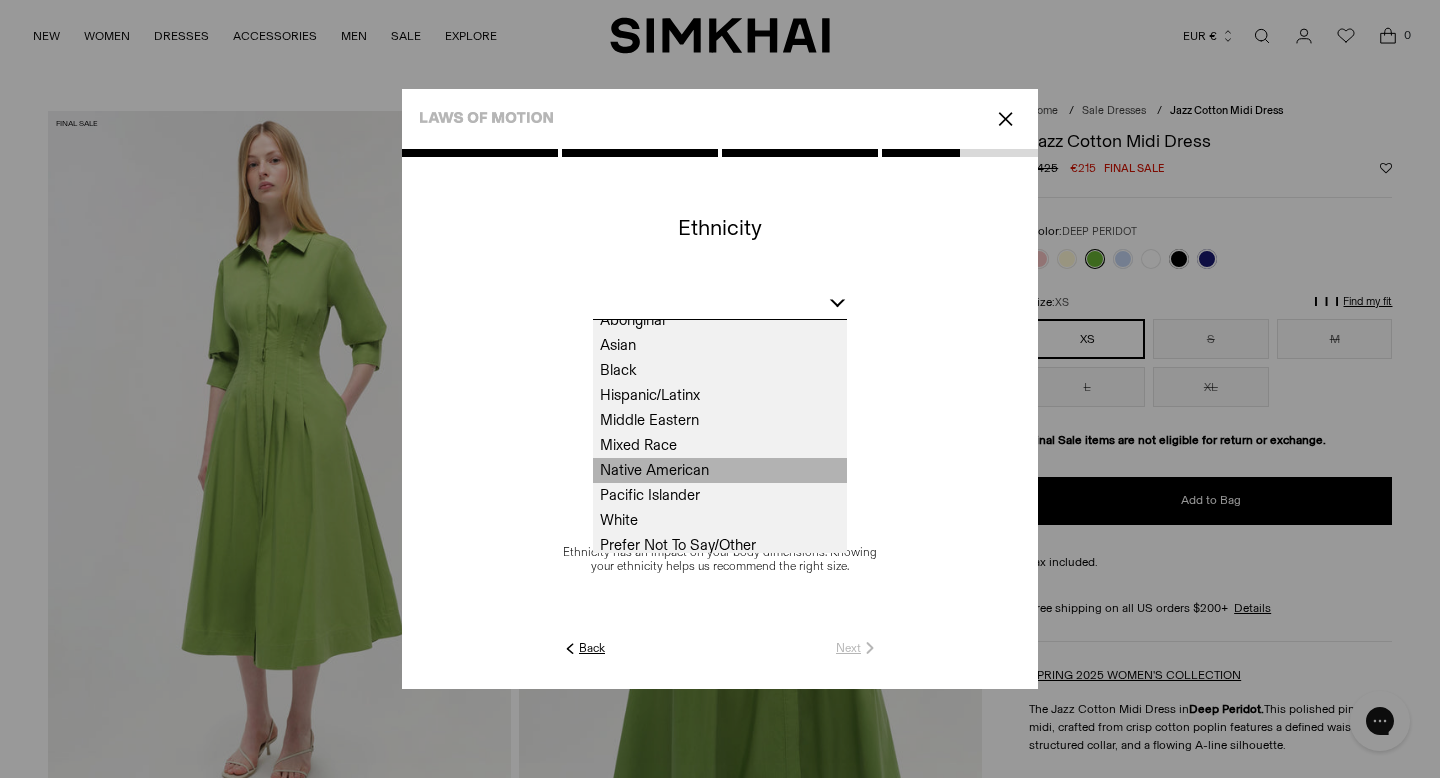 scroll, scrollTop: 16, scrollLeft: 0, axis: vertical 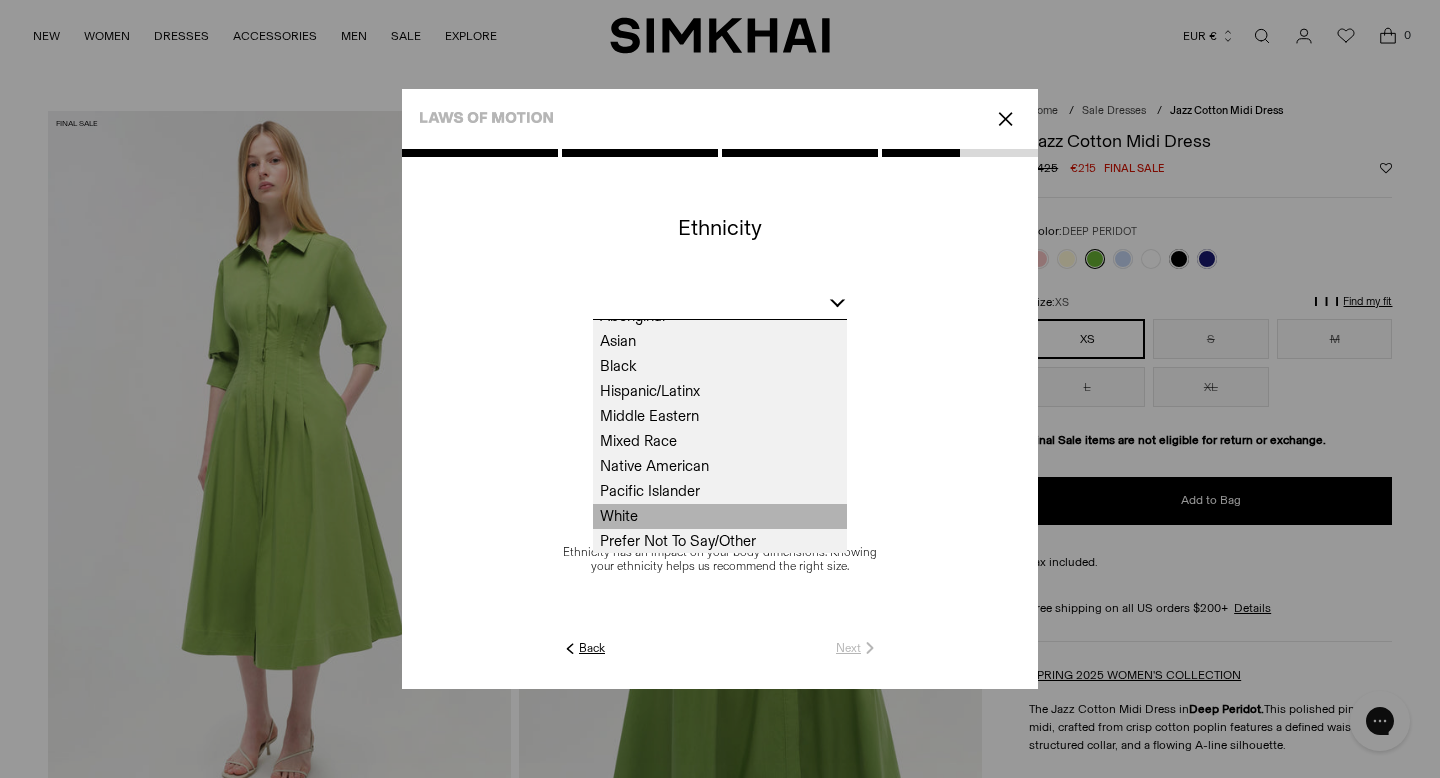 click on "White" at bounding box center [720, 516] 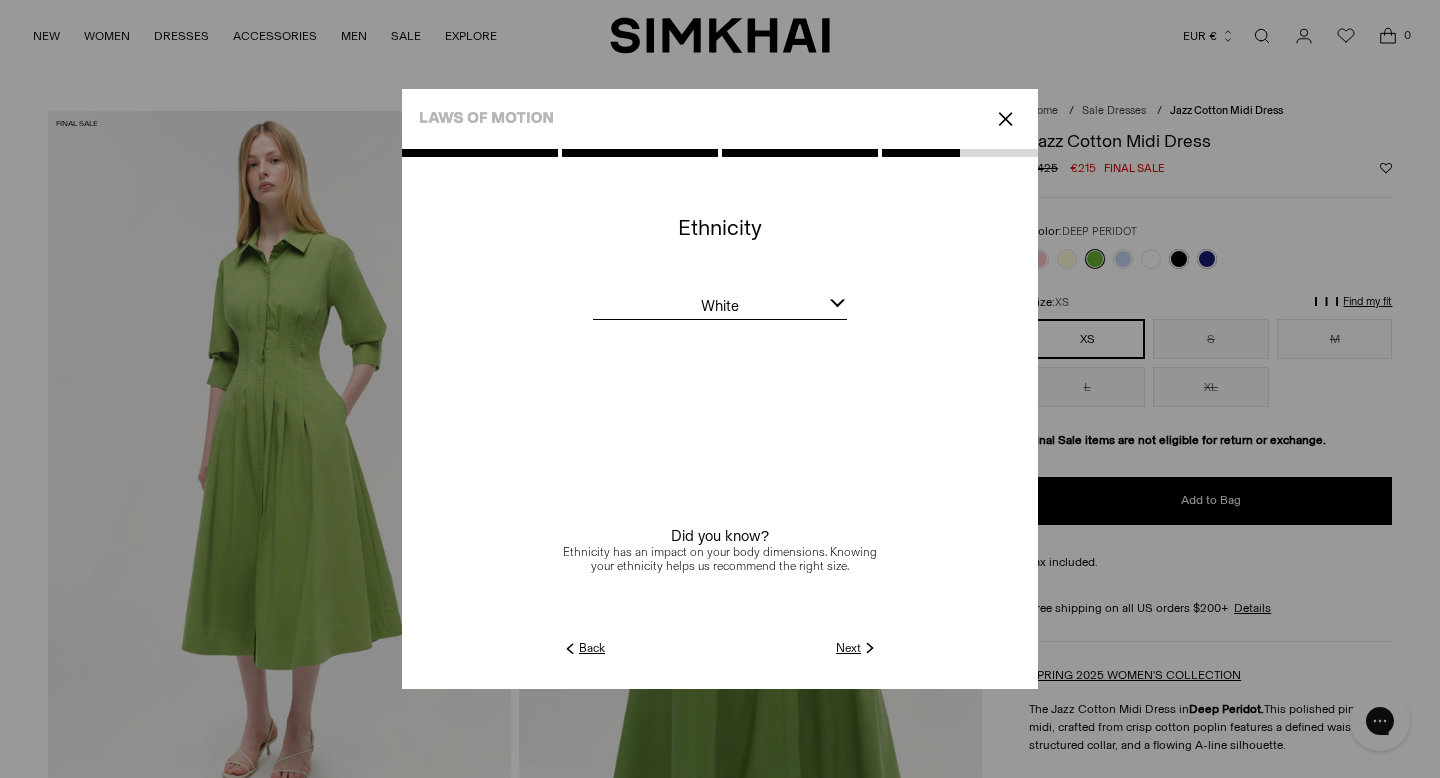 click on "Next" 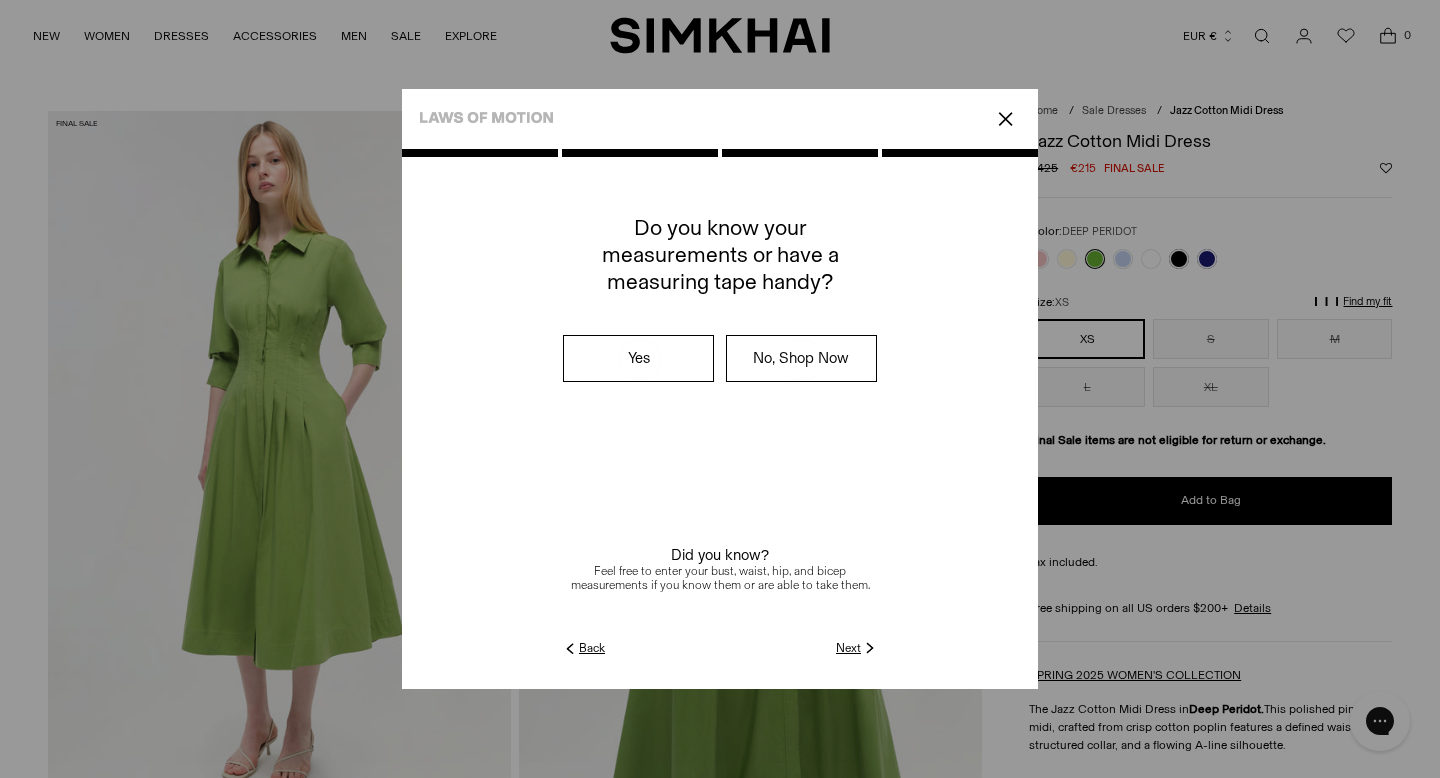 click on "Next" 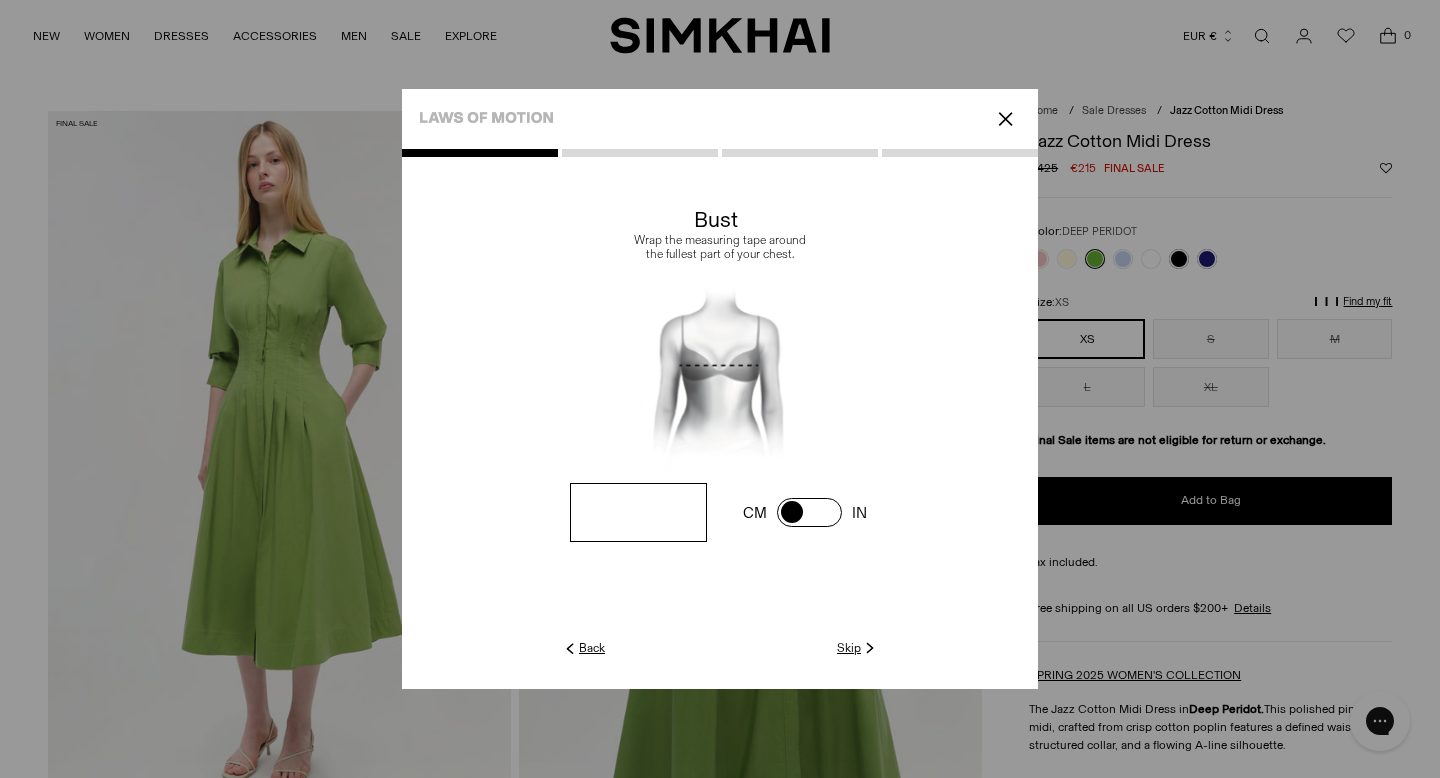 click at bounding box center [638, 512] 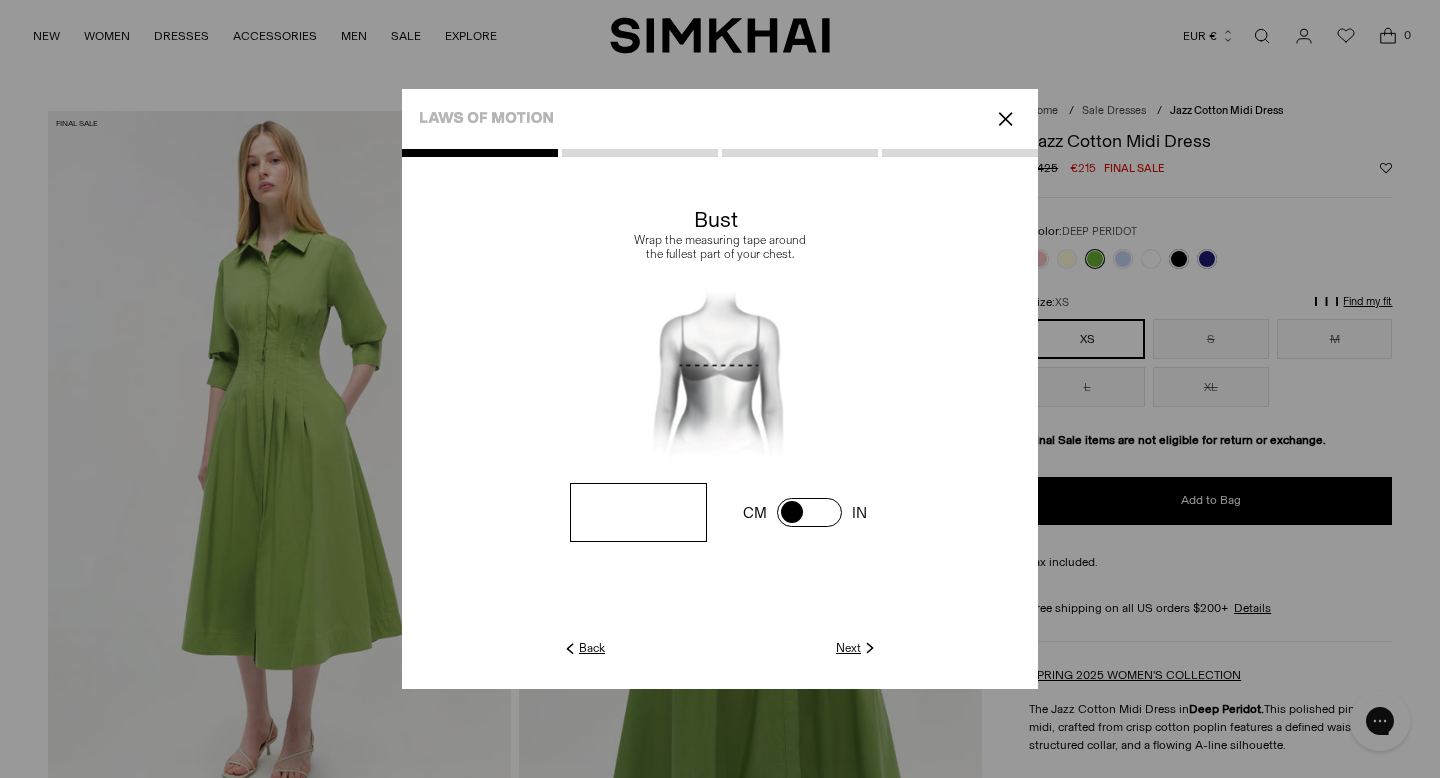 type on "**" 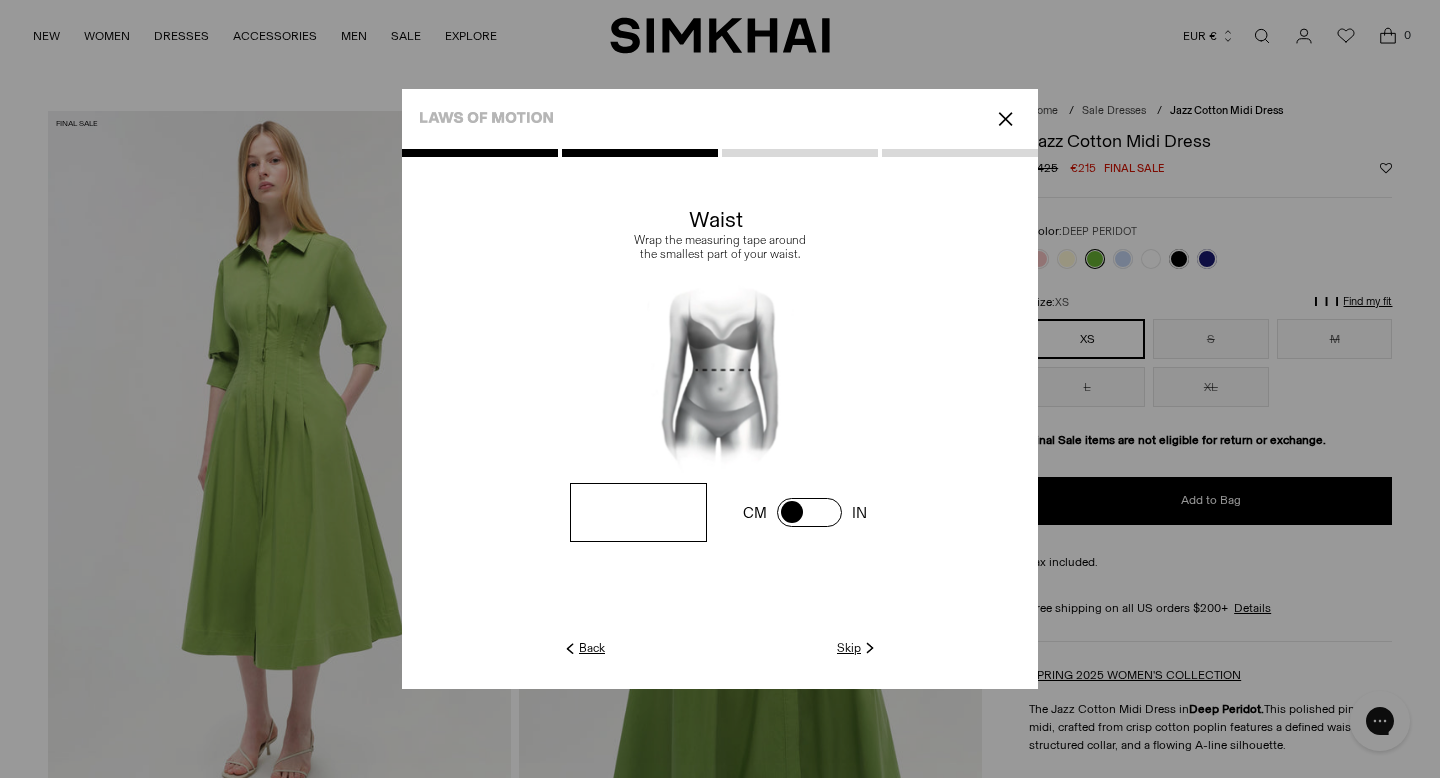 click at bounding box center [0, 0] 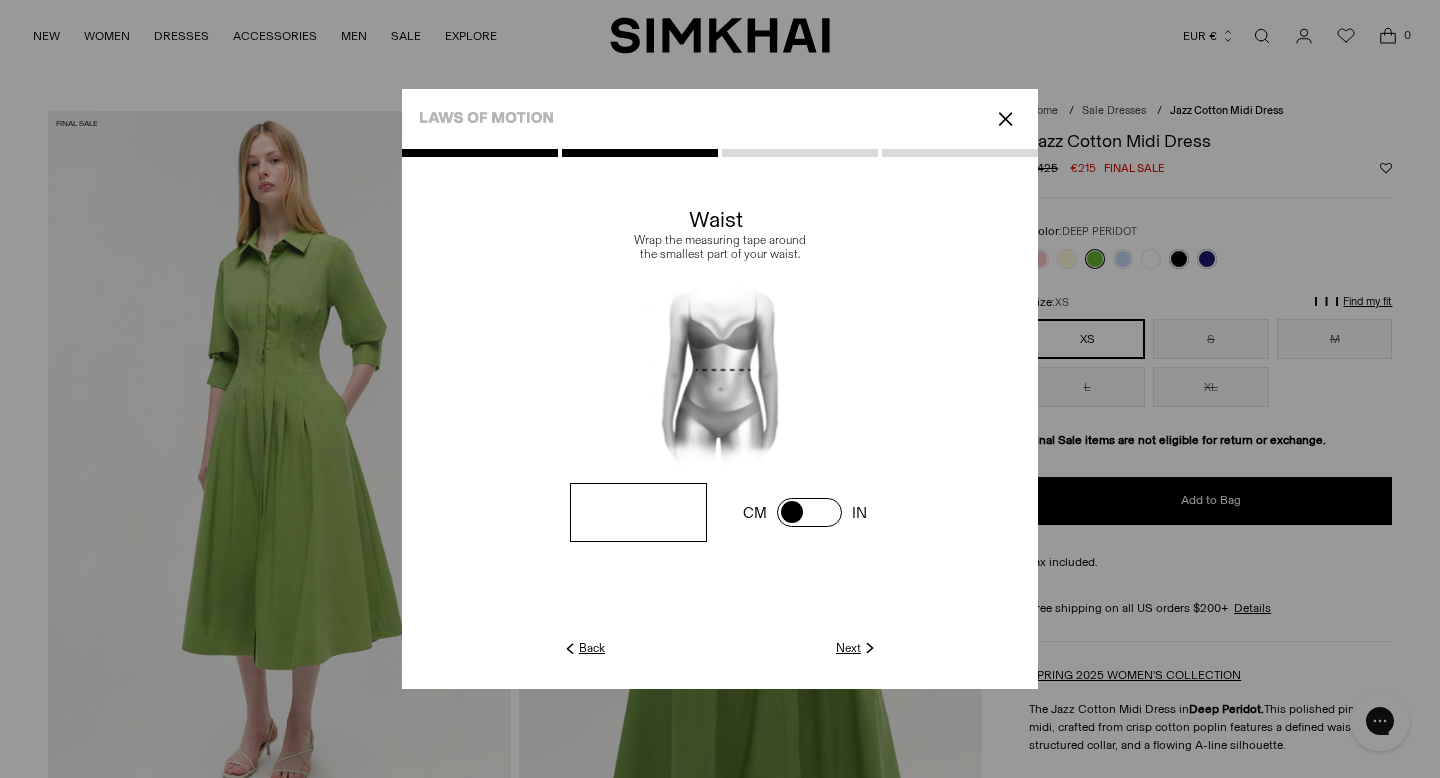 type on "**" 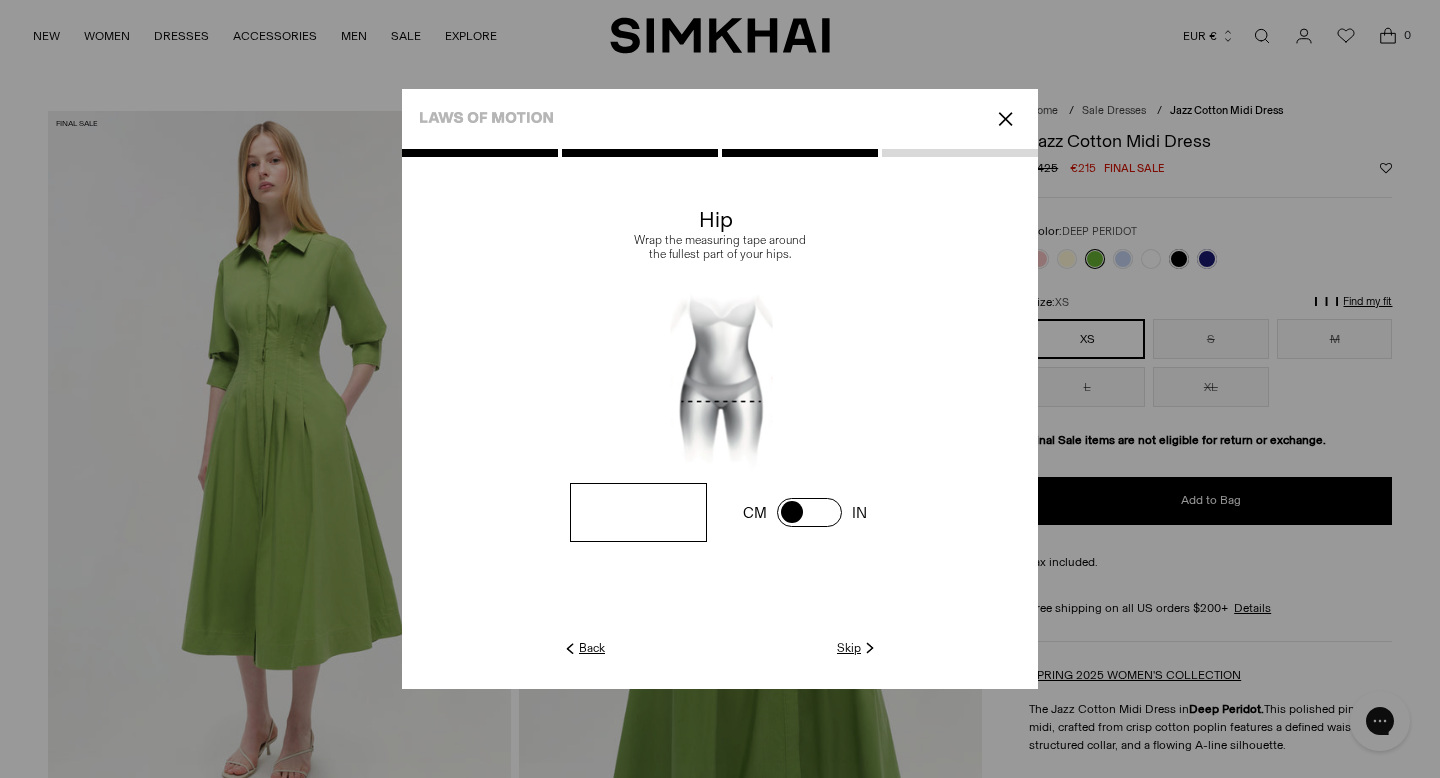 click at bounding box center [0, 0] 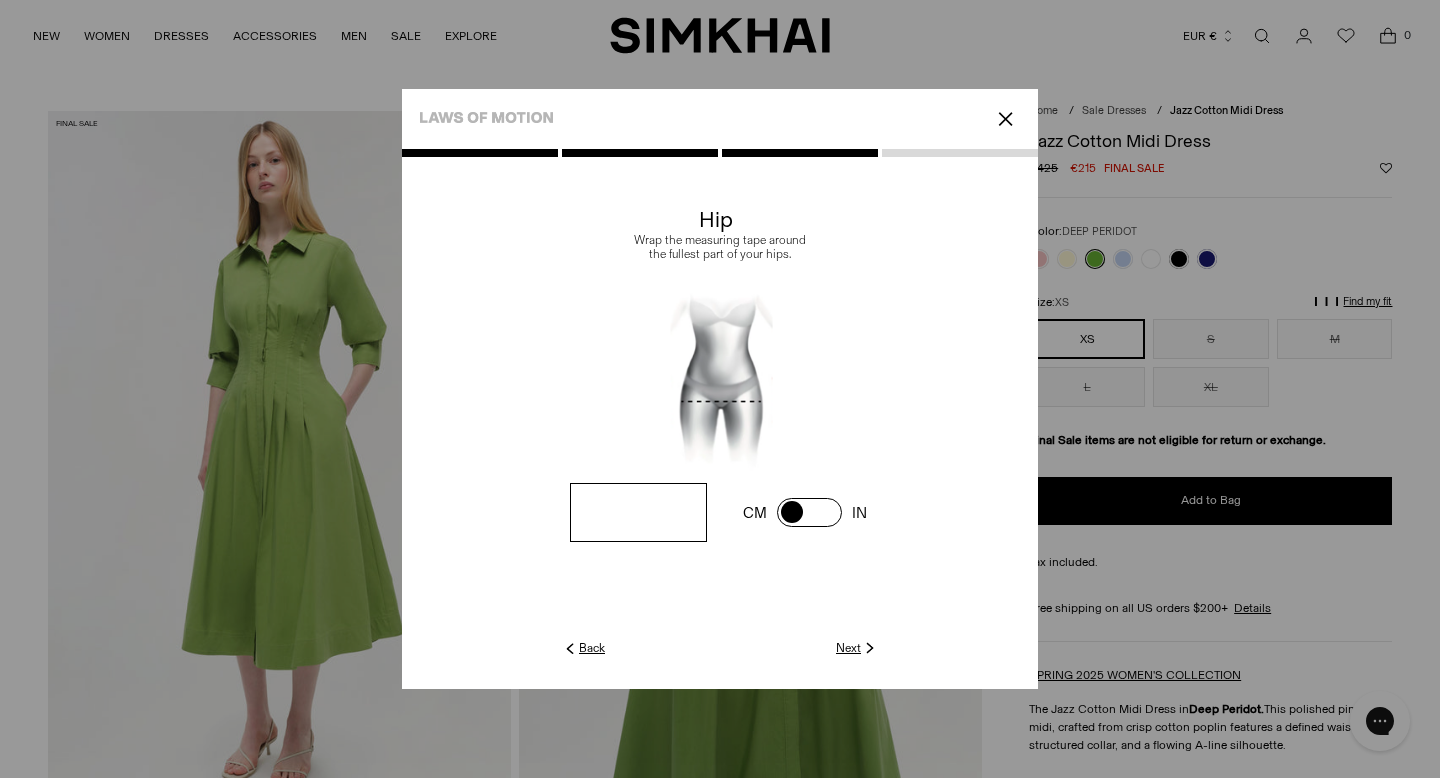 type on "**" 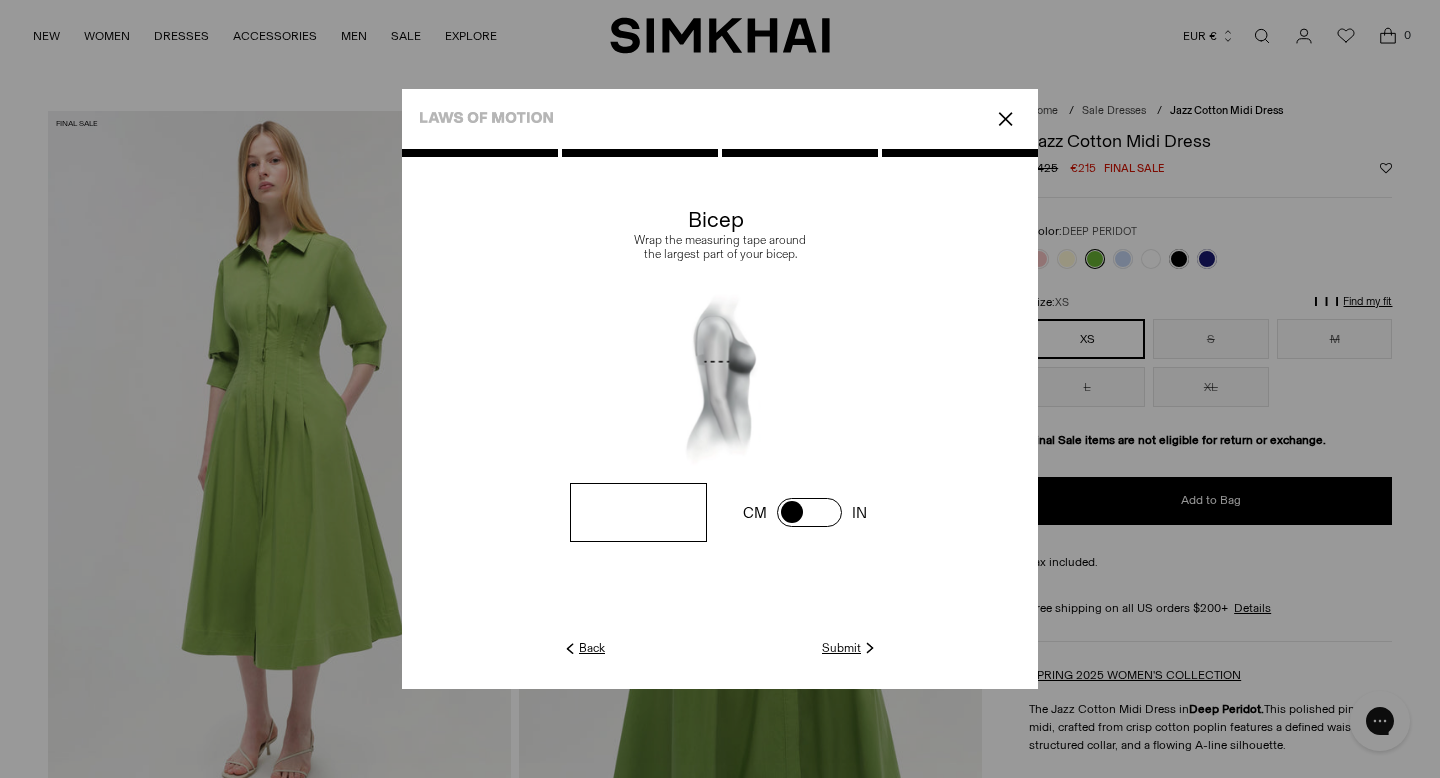 click on "Submit" 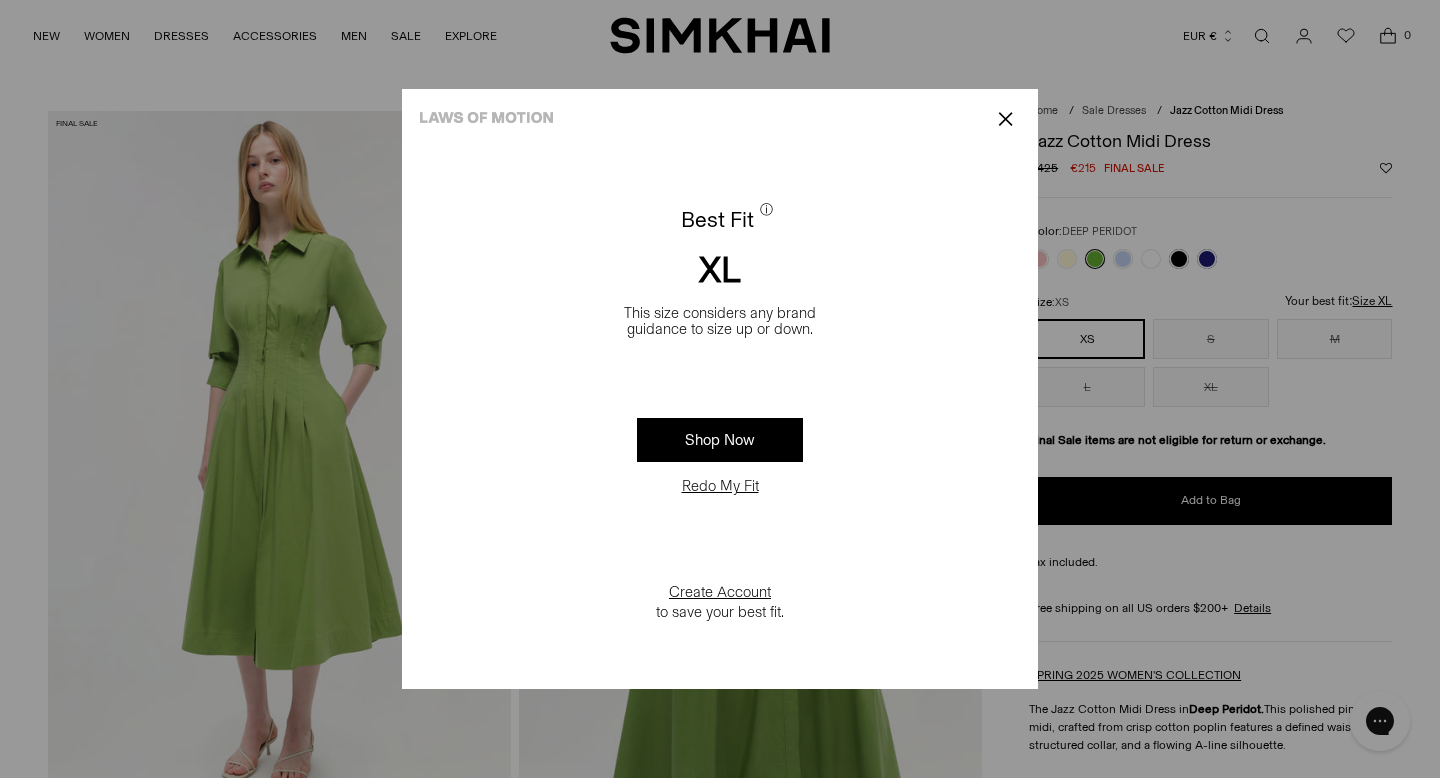 click on "✕" 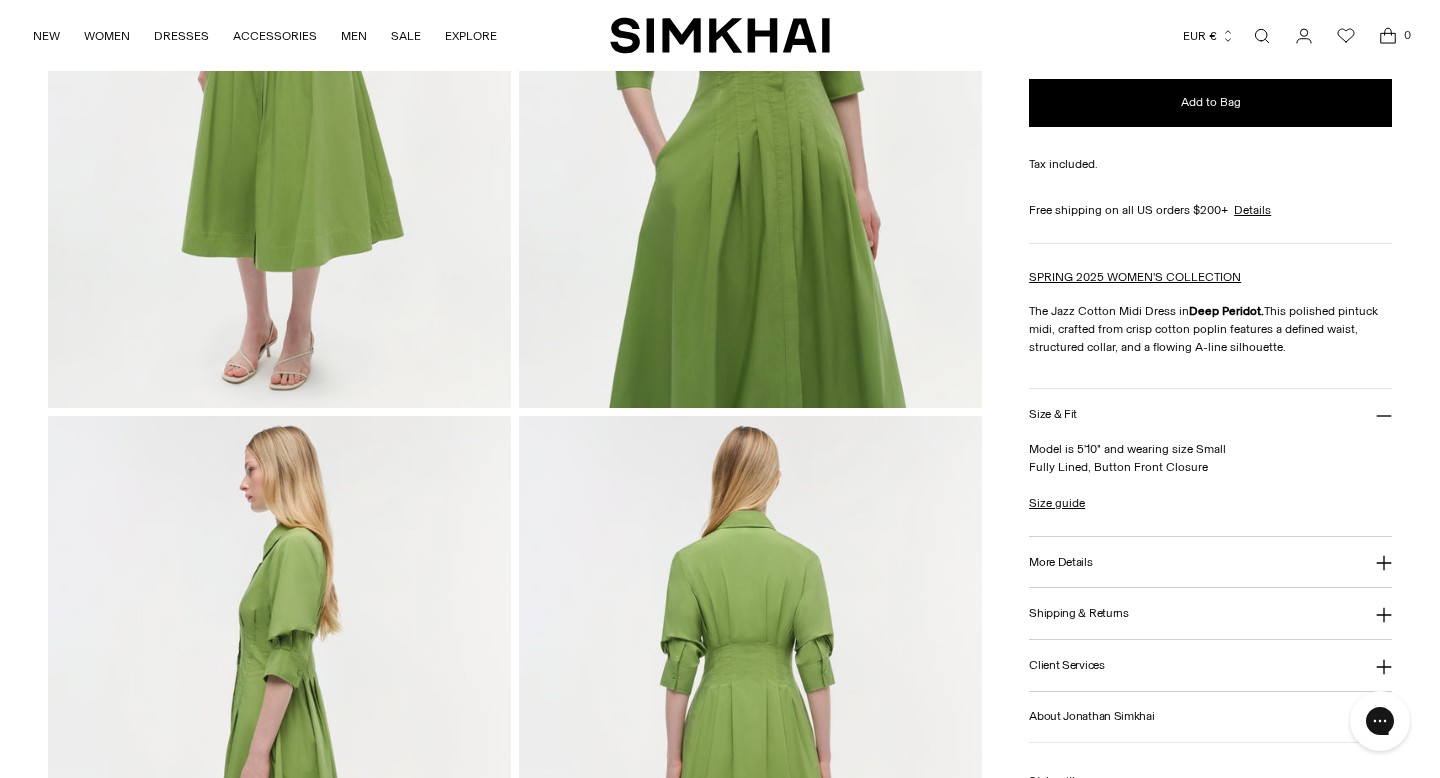scroll, scrollTop: 439, scrollLeft: 0, axis: vertical 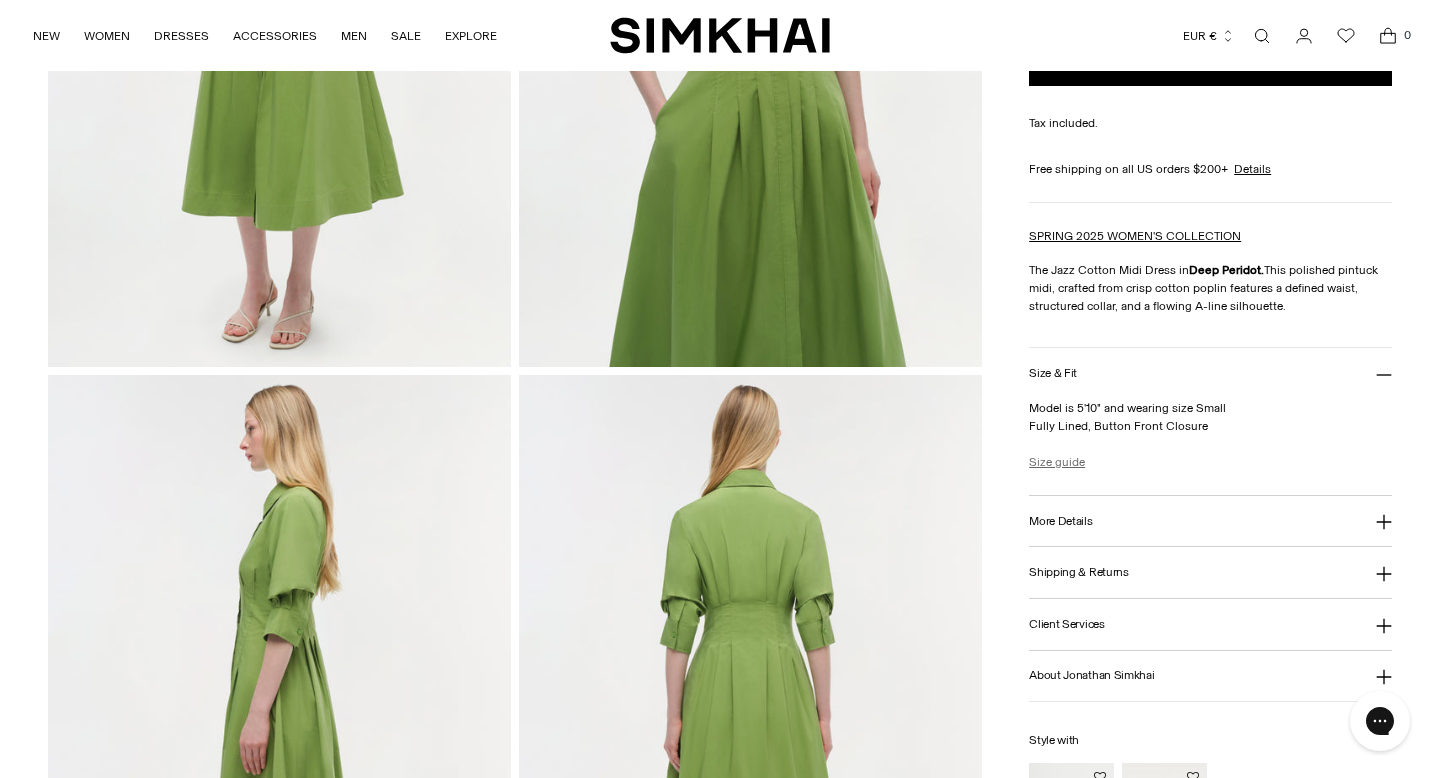 click on "Size guide" at bounding box center (1057, 462) 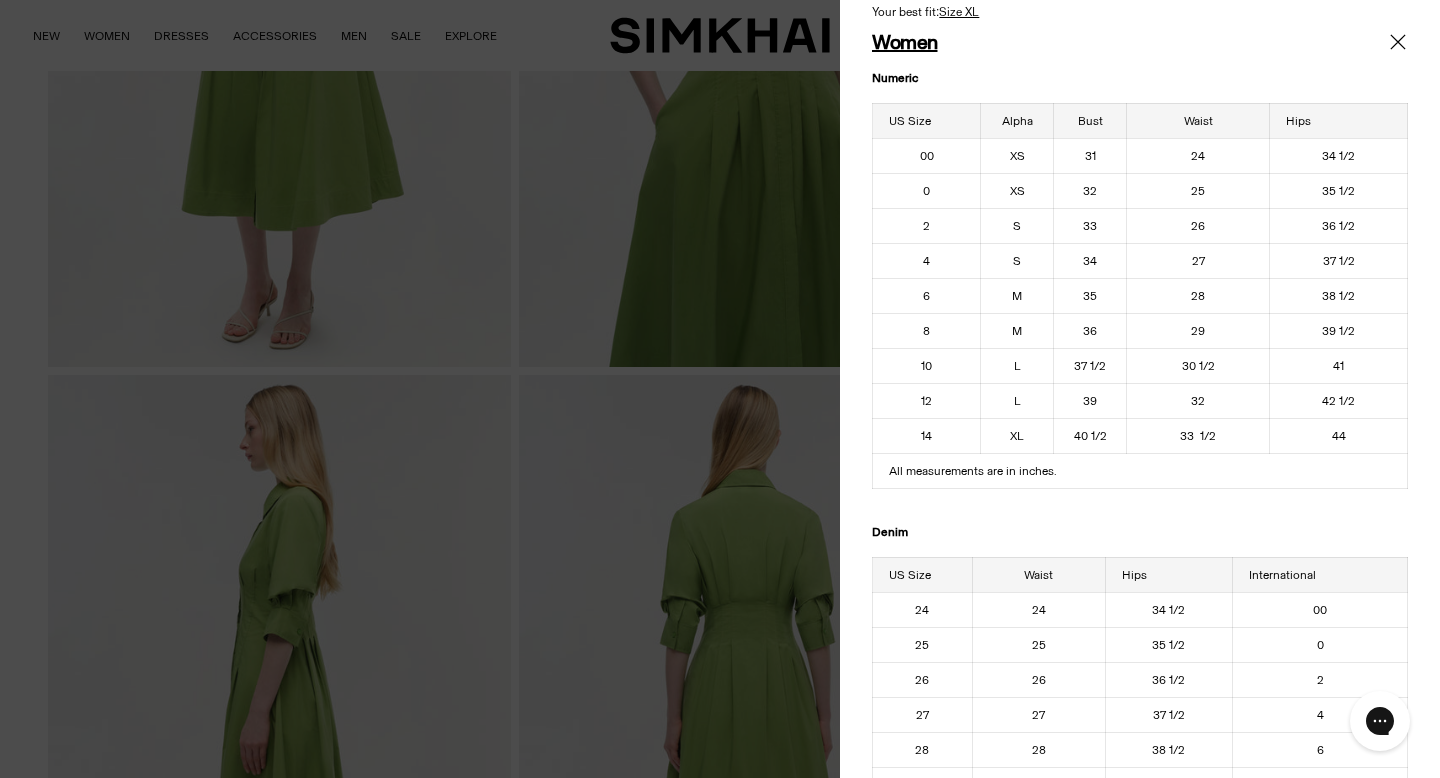 scroll, scrollTop: 65, scrollLeft: 0, axis: vertical 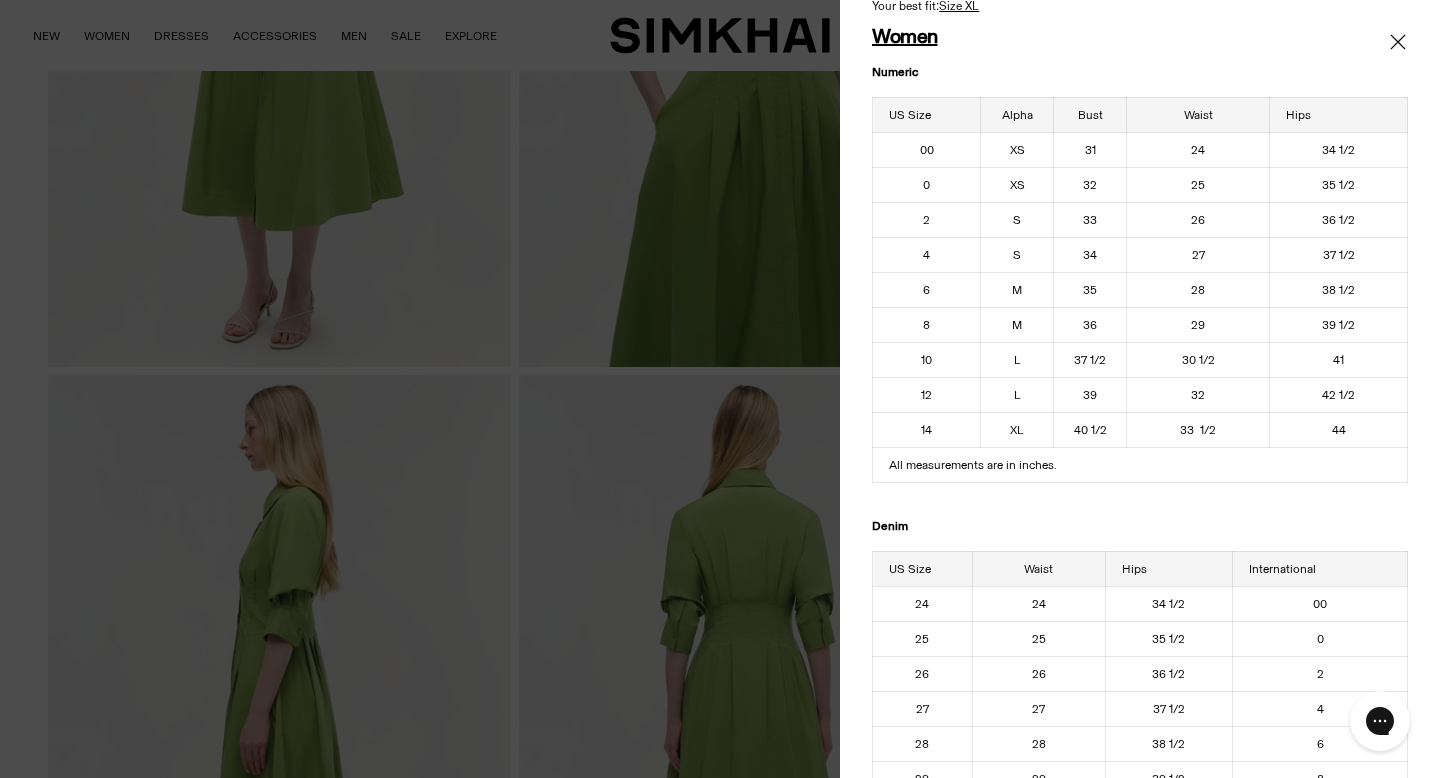 click at bounding box center [720, 389] 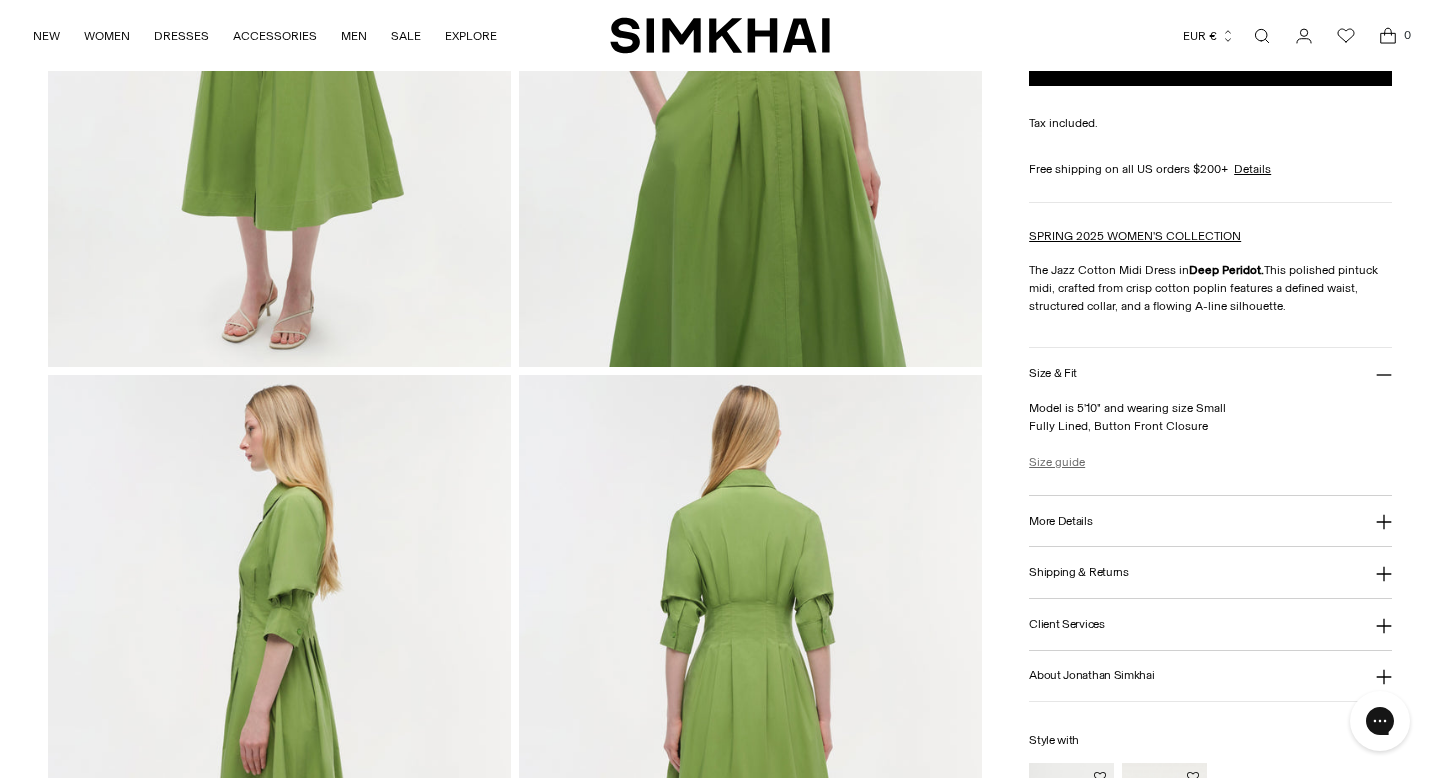 scroll, scrollTop: 0, scrollLeft: 0, axis: both 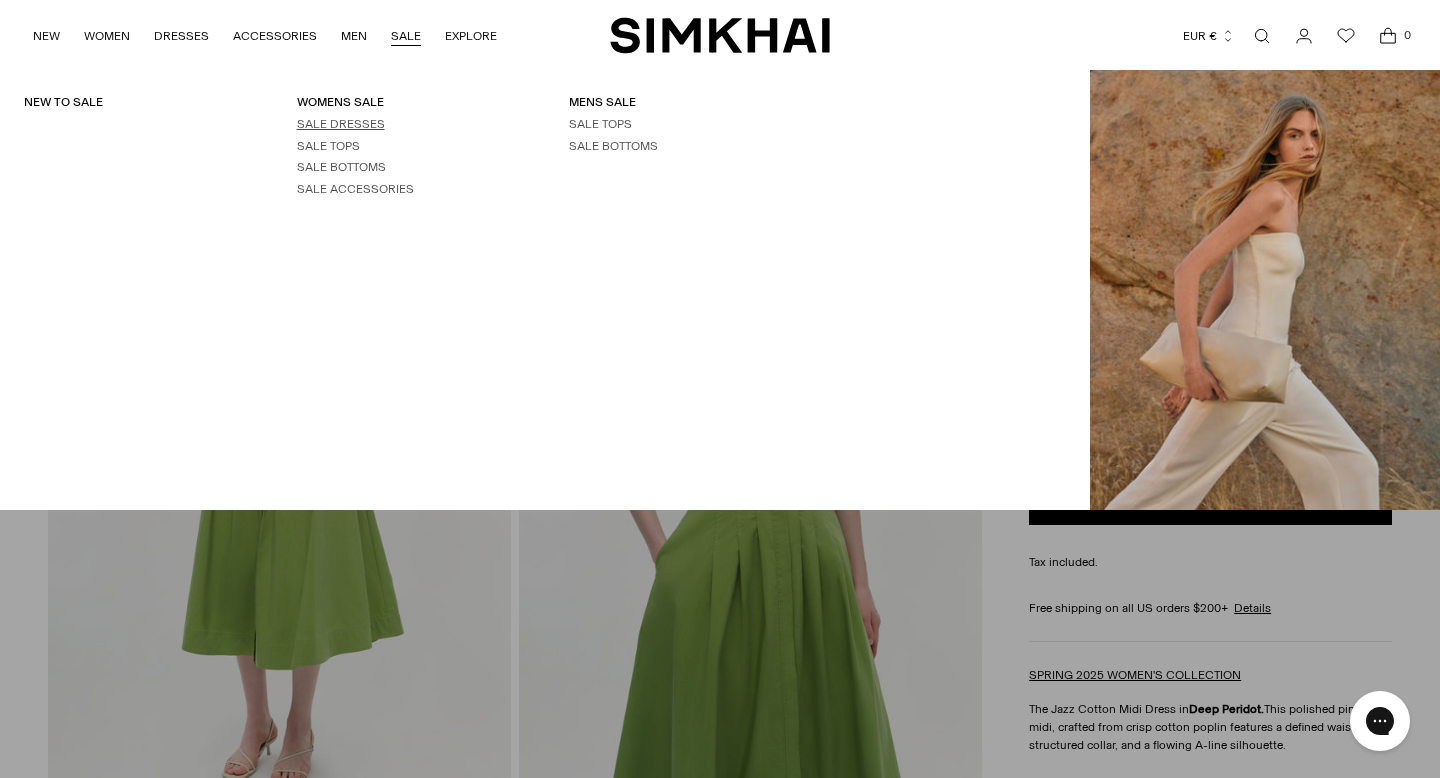 click on "SALE DRESSES" at bounding box center [341, 124] 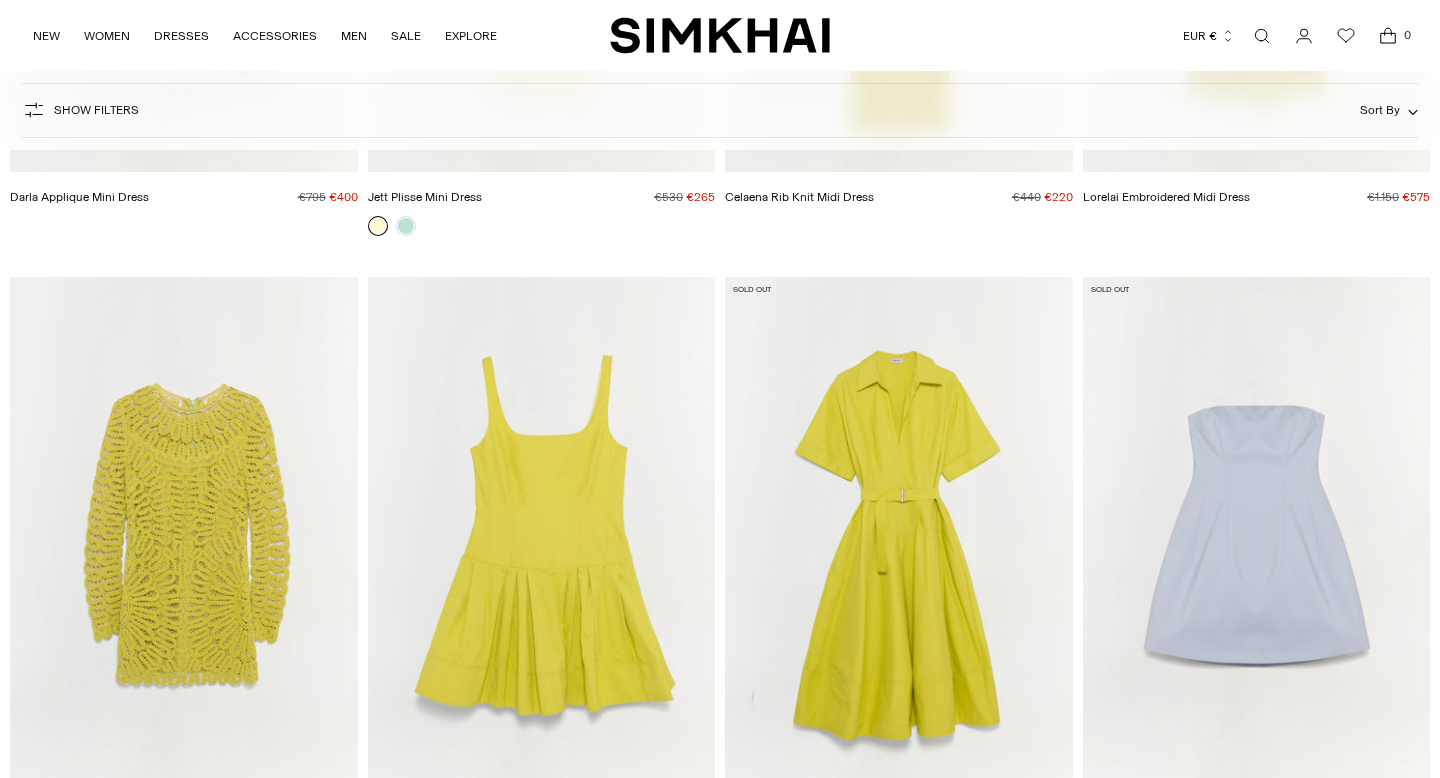 scroll, scrollTop: 1424, scrollLeft: 0, axis: vertical 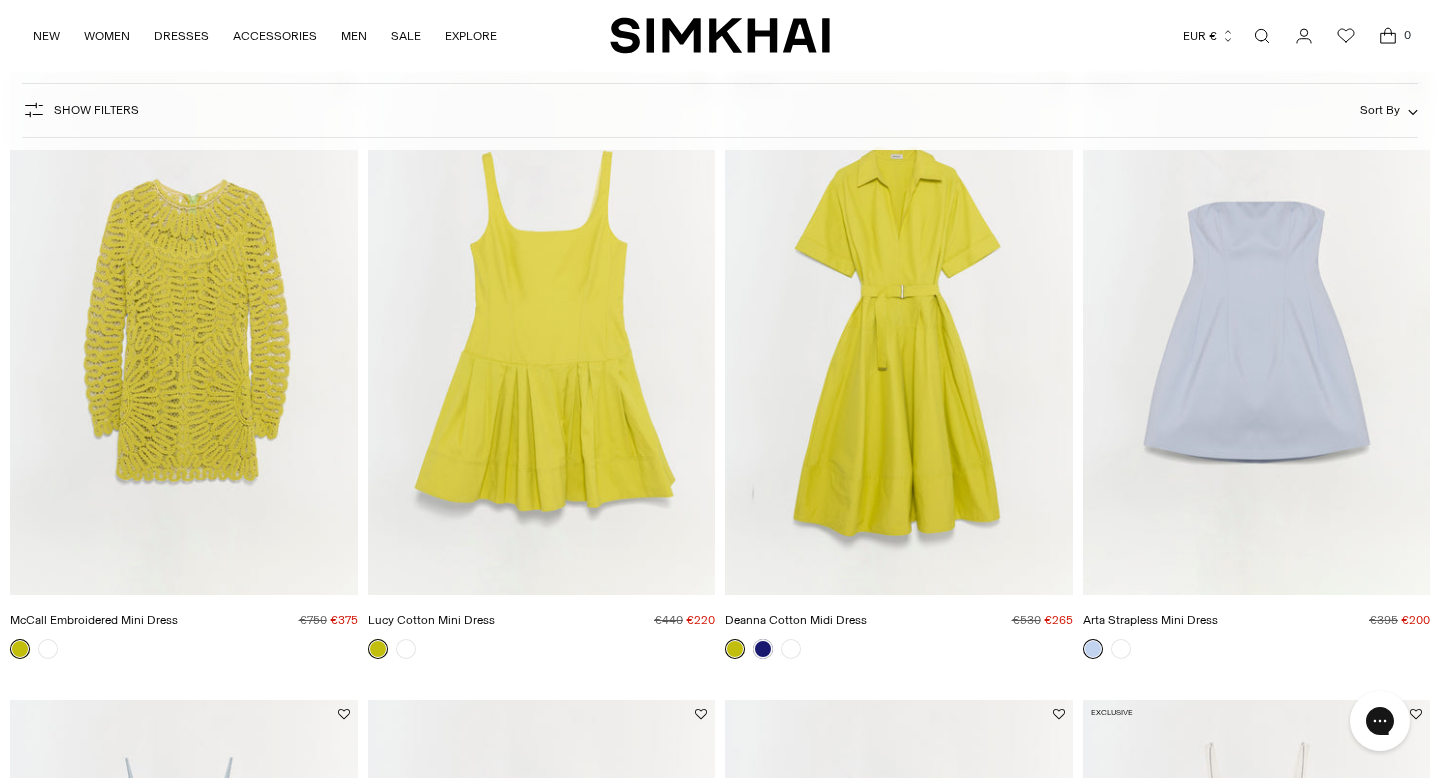click at bounding box center (0, 0) 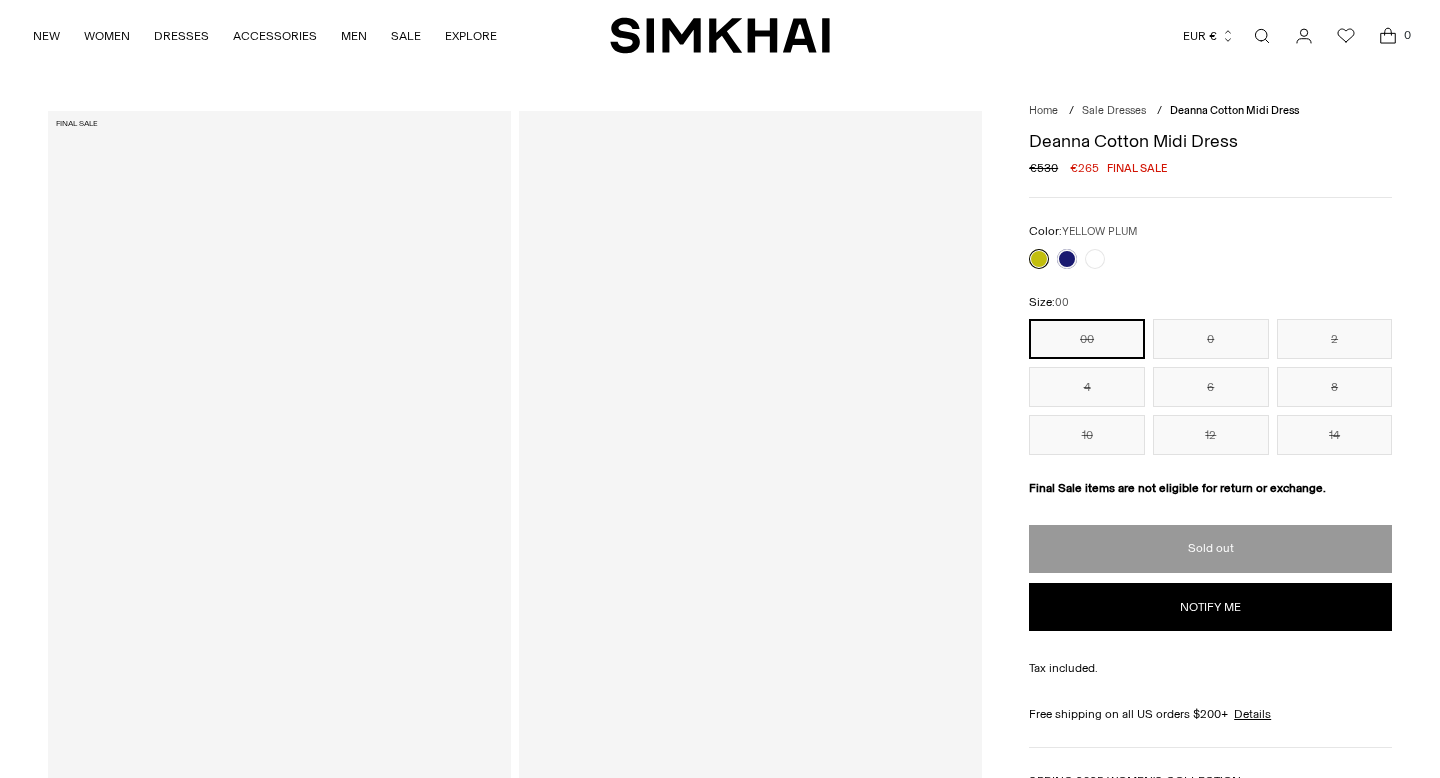 scroll, scrollTop: 0, scrollLeft: 0, axis: both 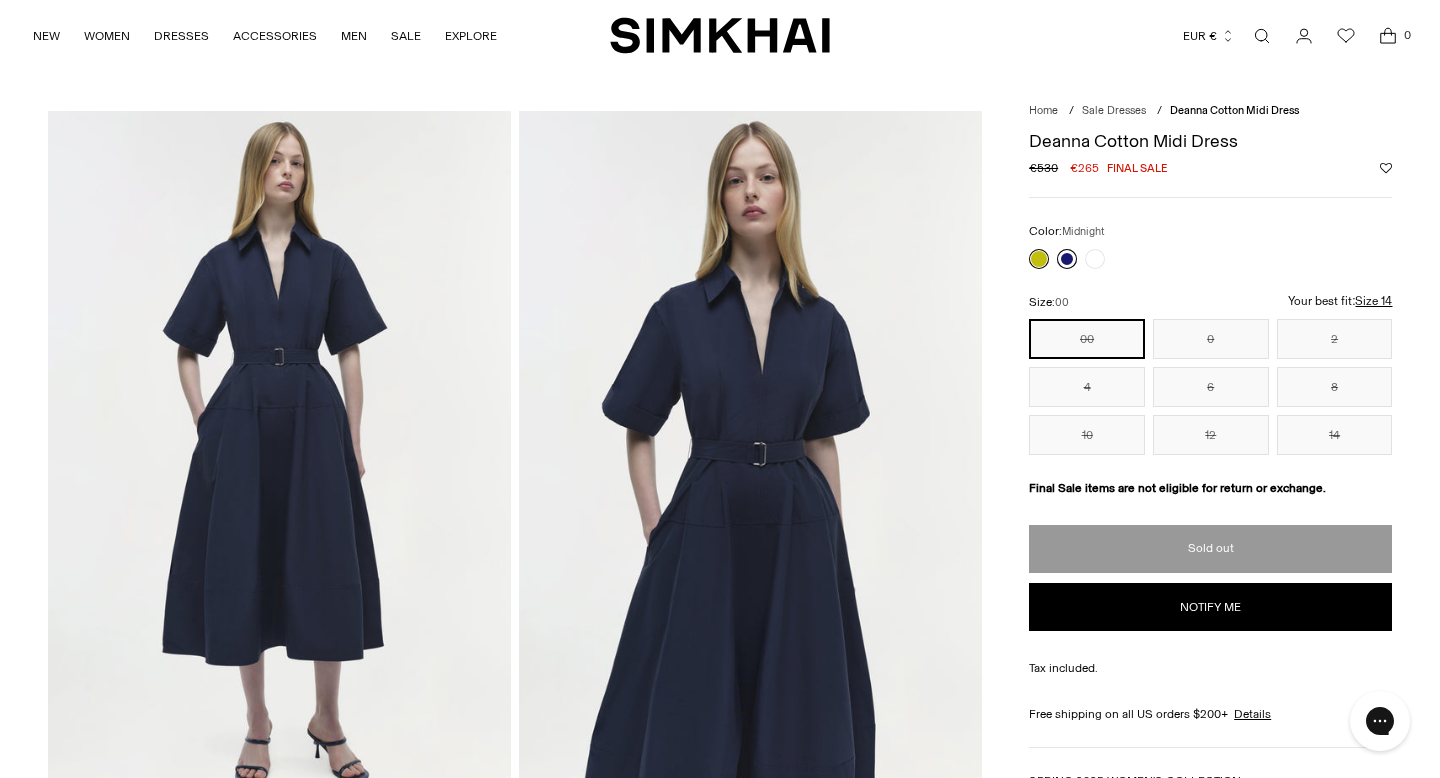 click at bounding box center [1067, 259] 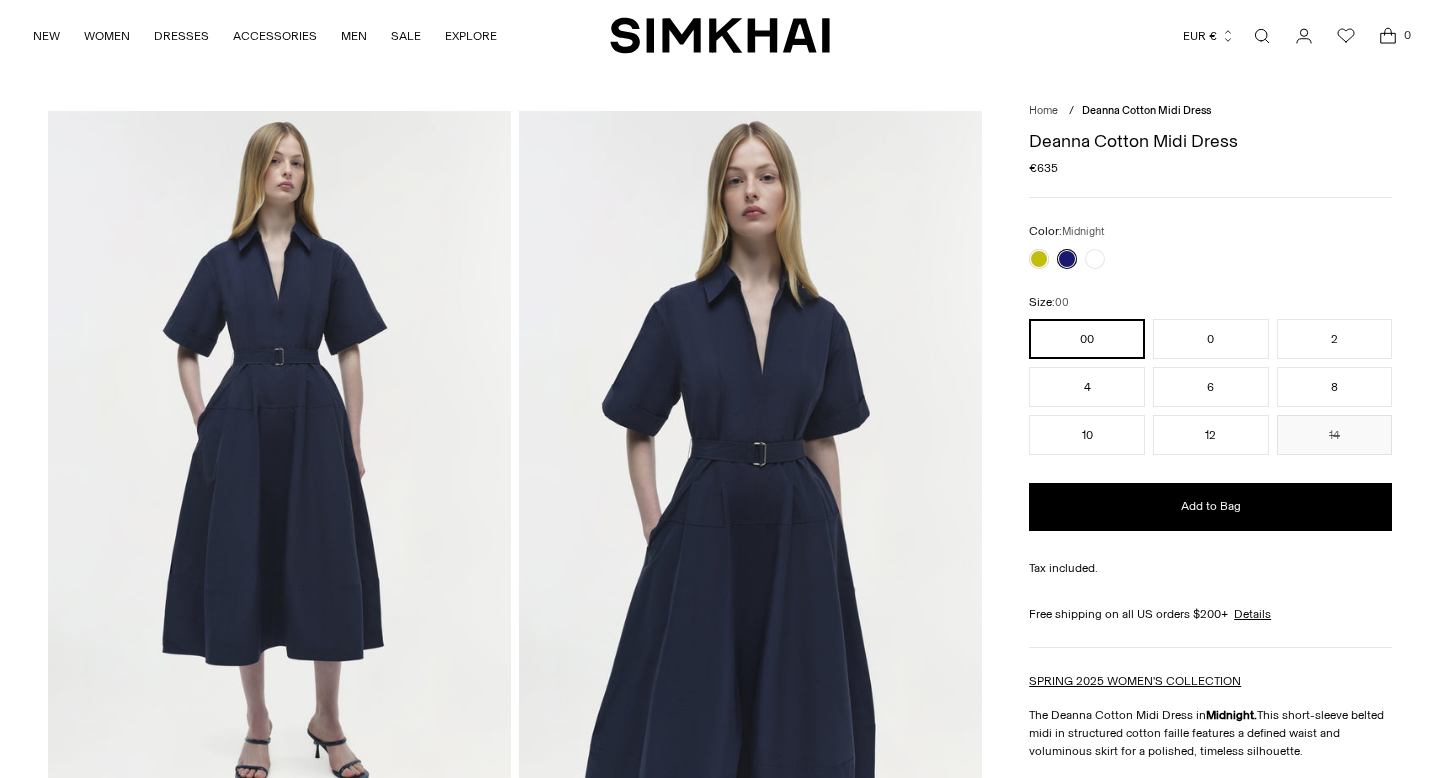scroll, scrollTop: 0, scrollLeft: 0, axis: both 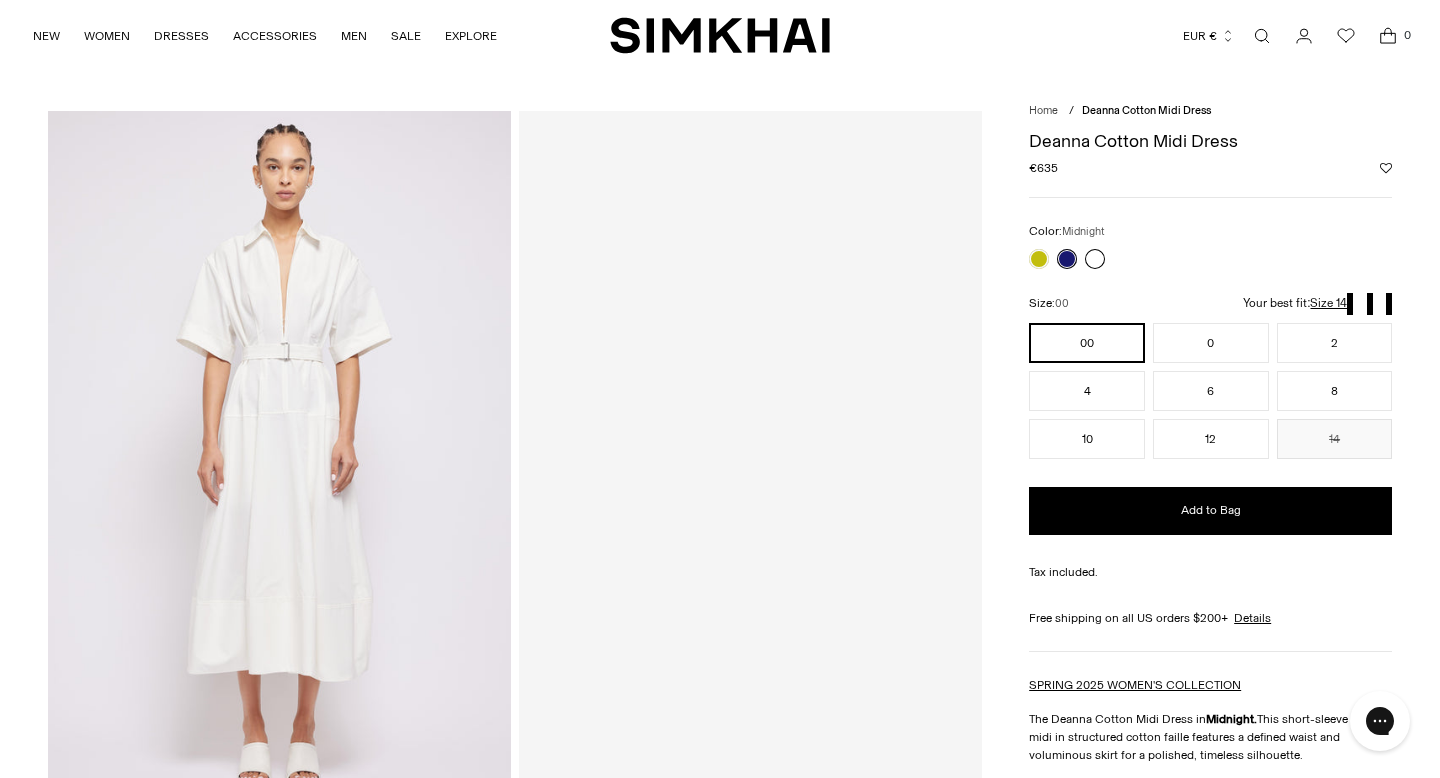 click at bounding box center [1095, 259] 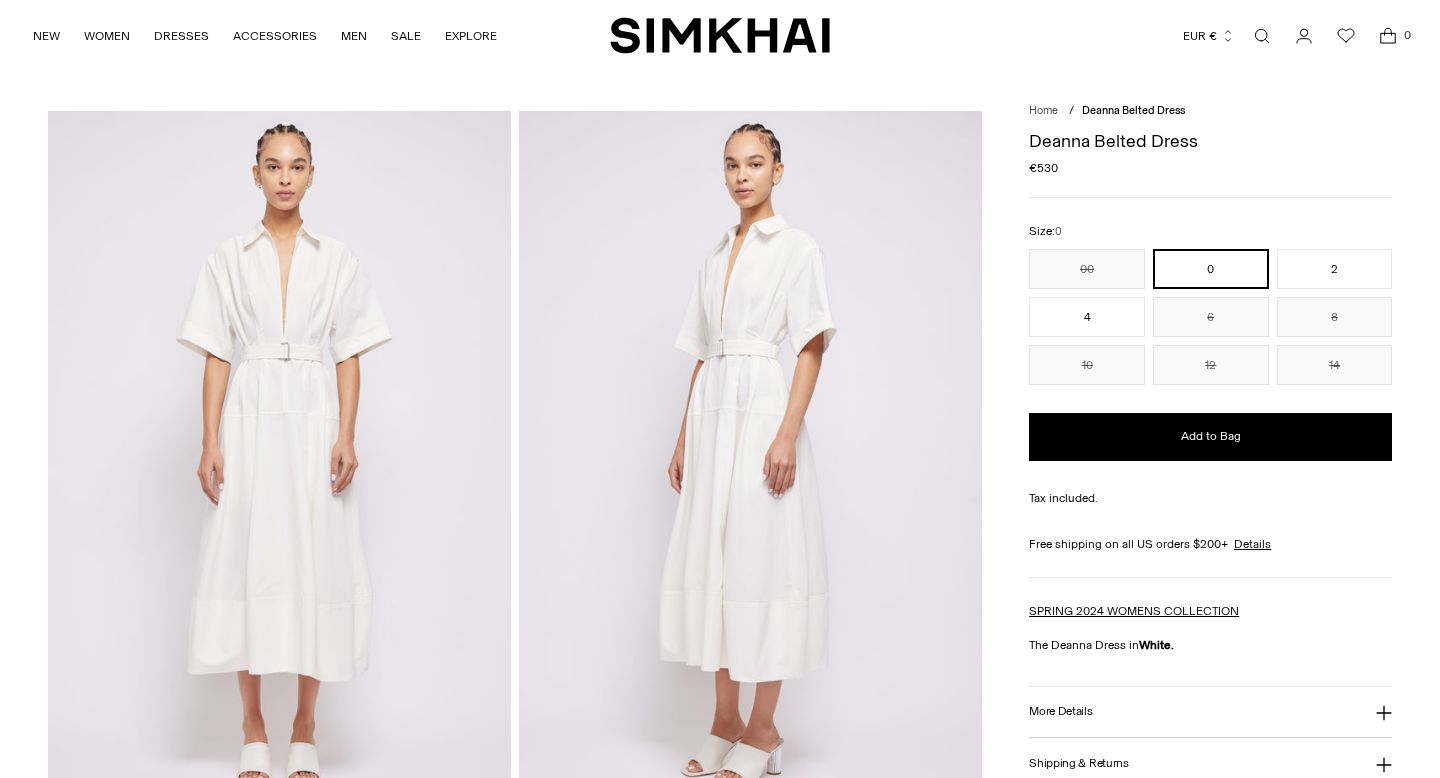 scroll, scrollTop: 0, scrollLeft: 0, axis: both 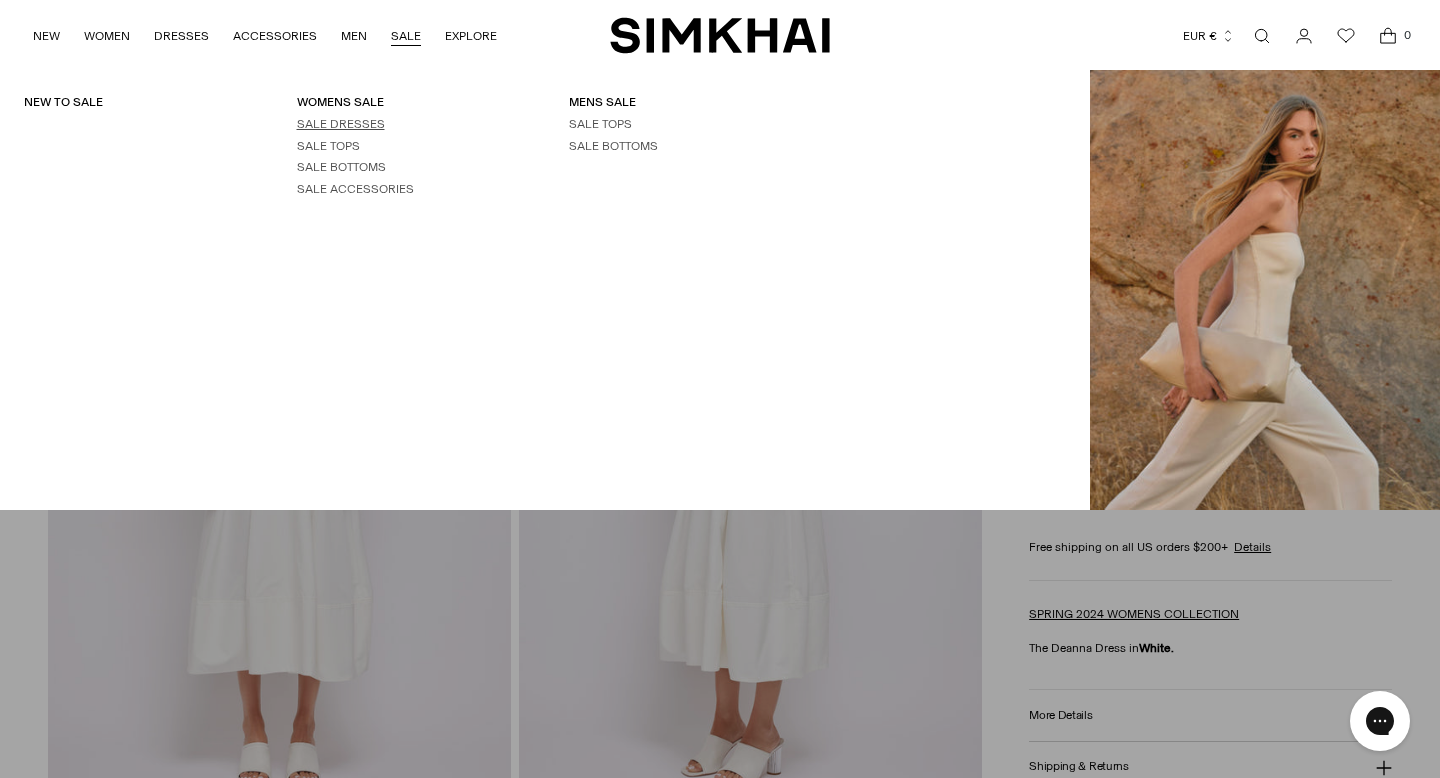 click on "SALE DRESSES" at bounding box center [341, 124] 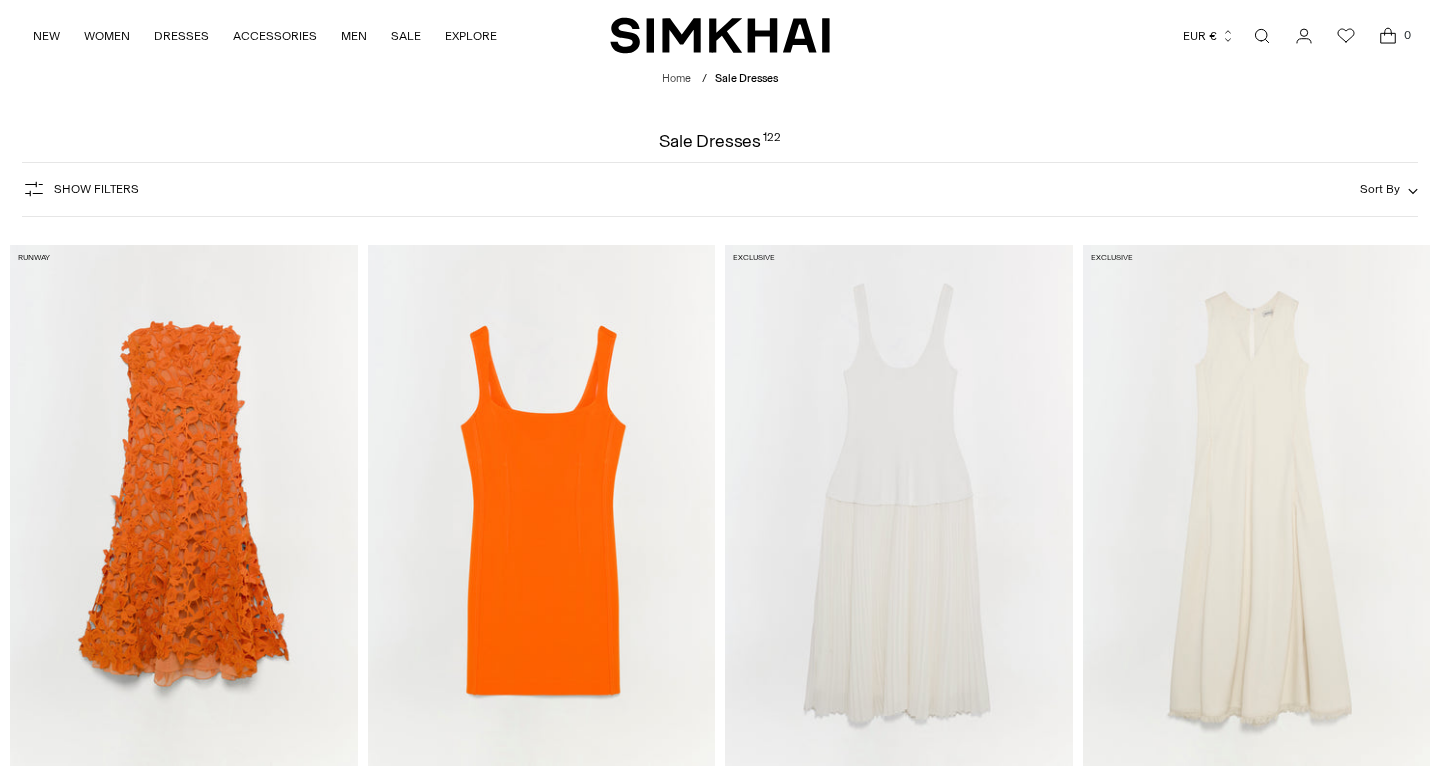 scroll, scrollTop: 0, scrollLeft: 0, axis: both 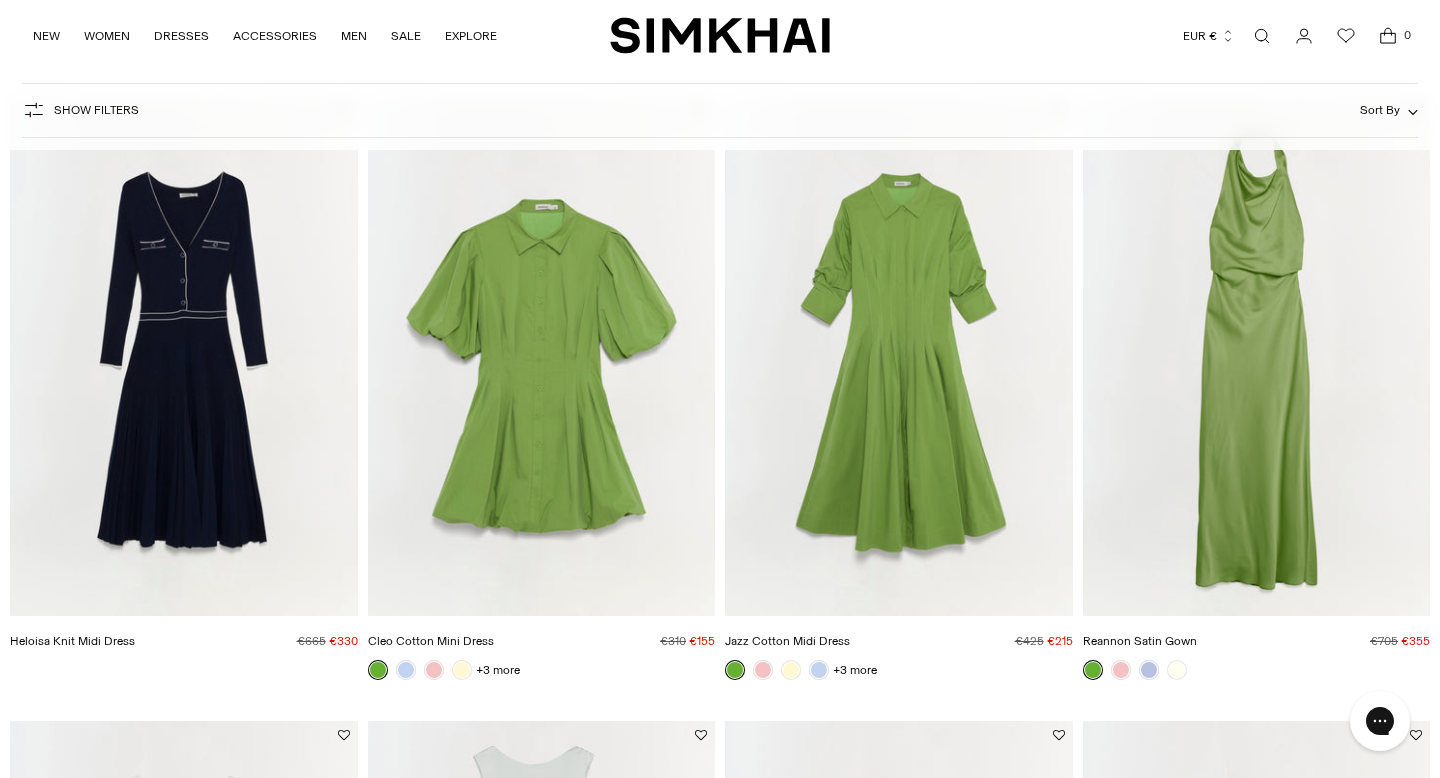 click on "Show Filters" at bounding box center (96, 110) 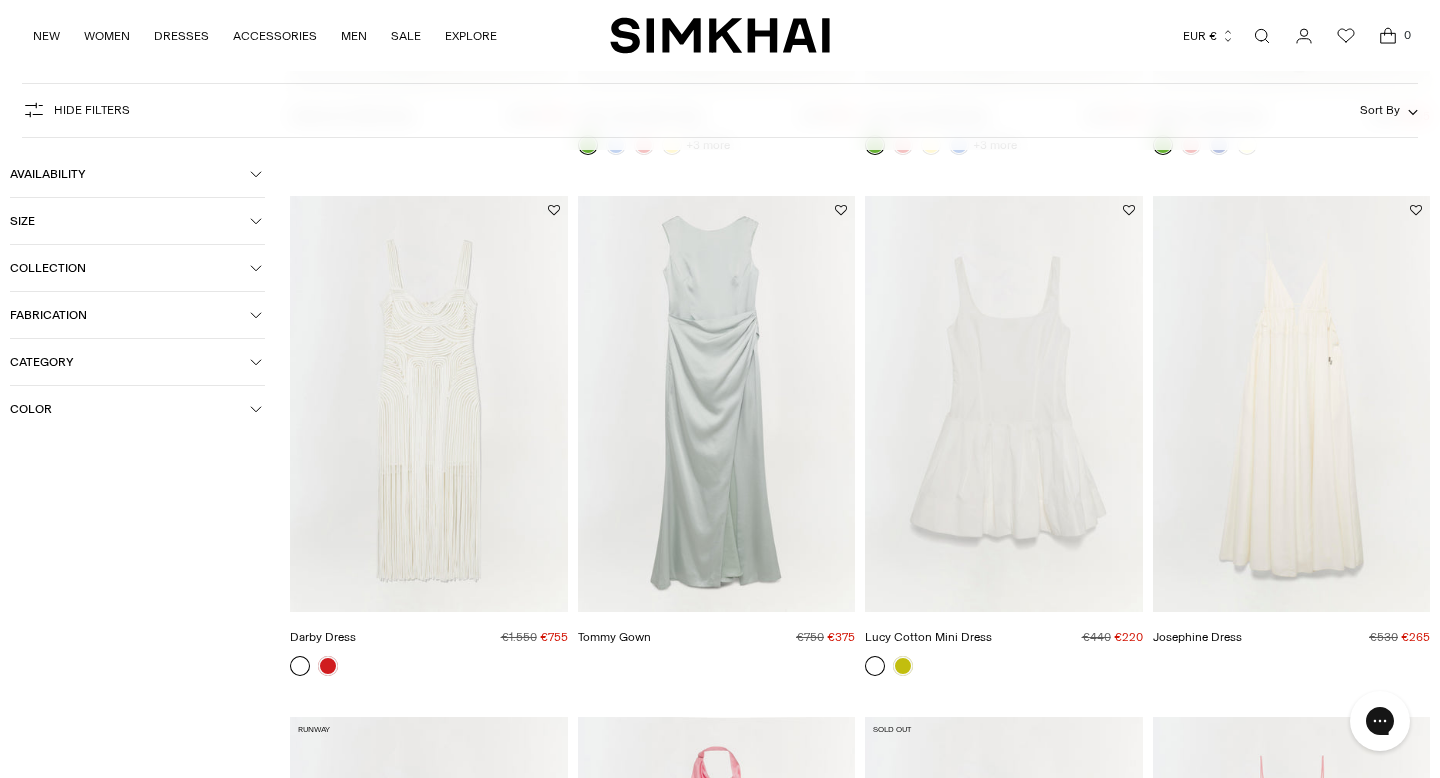 click on "Size" at bounding box center (130, 221) 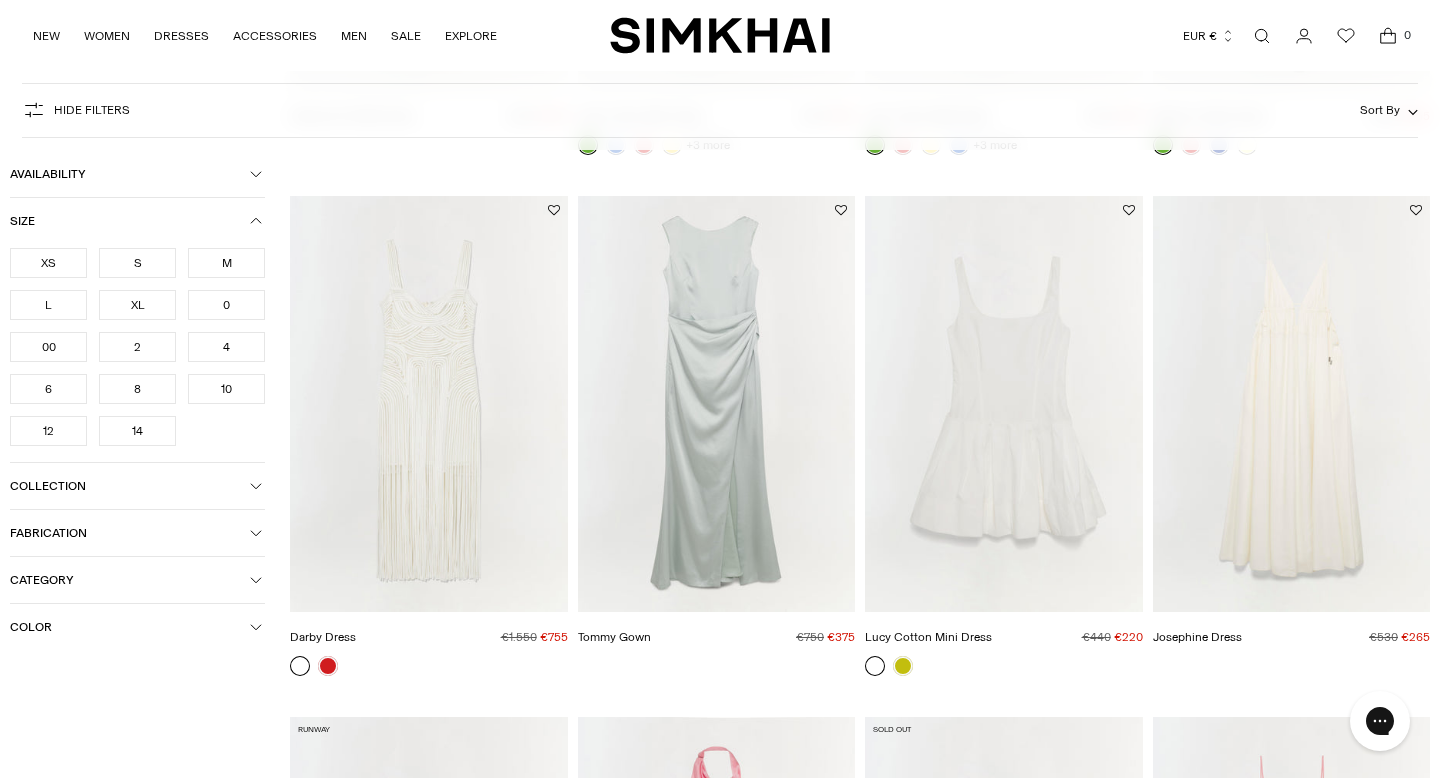 click on "S" at bounding box center [137, 263] 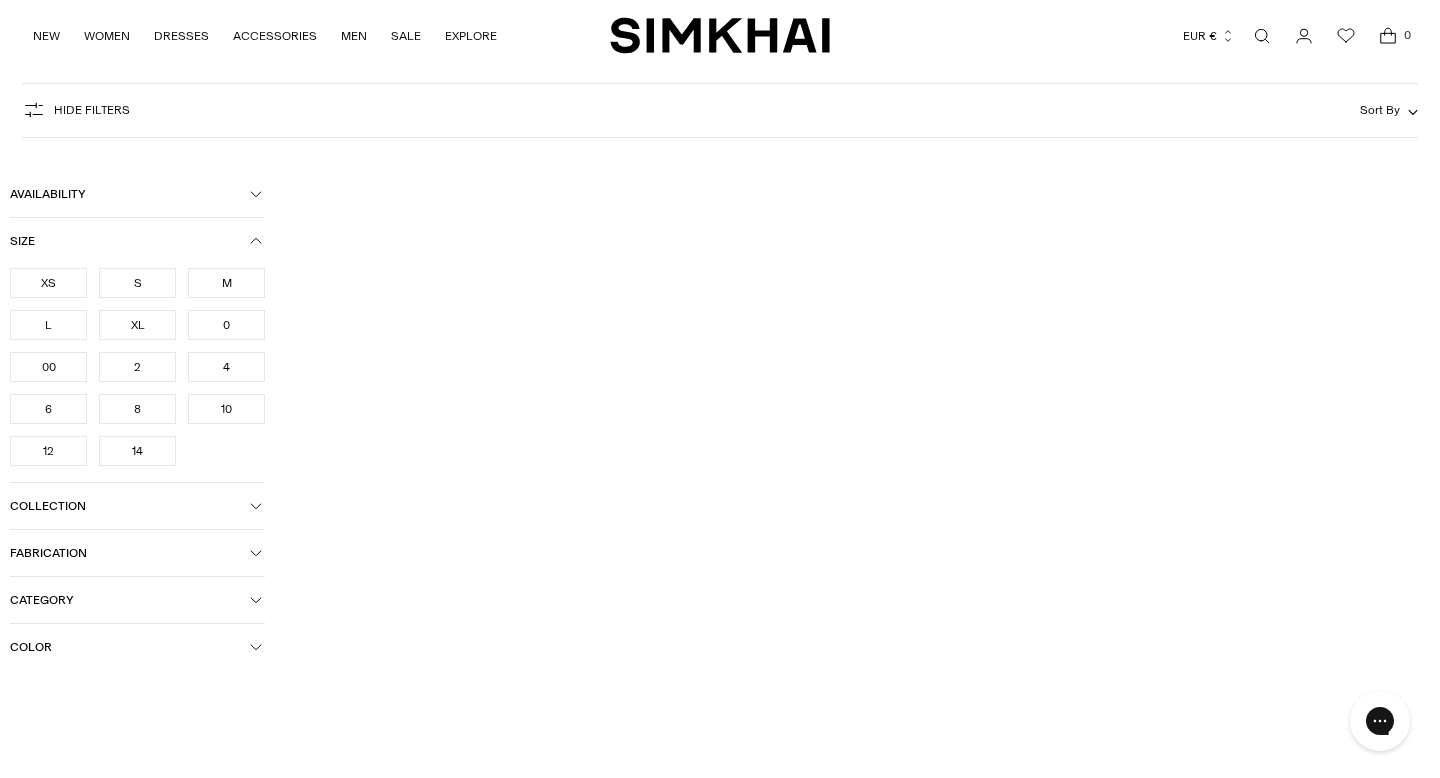 click on "4" at bounding box center (226, 367) 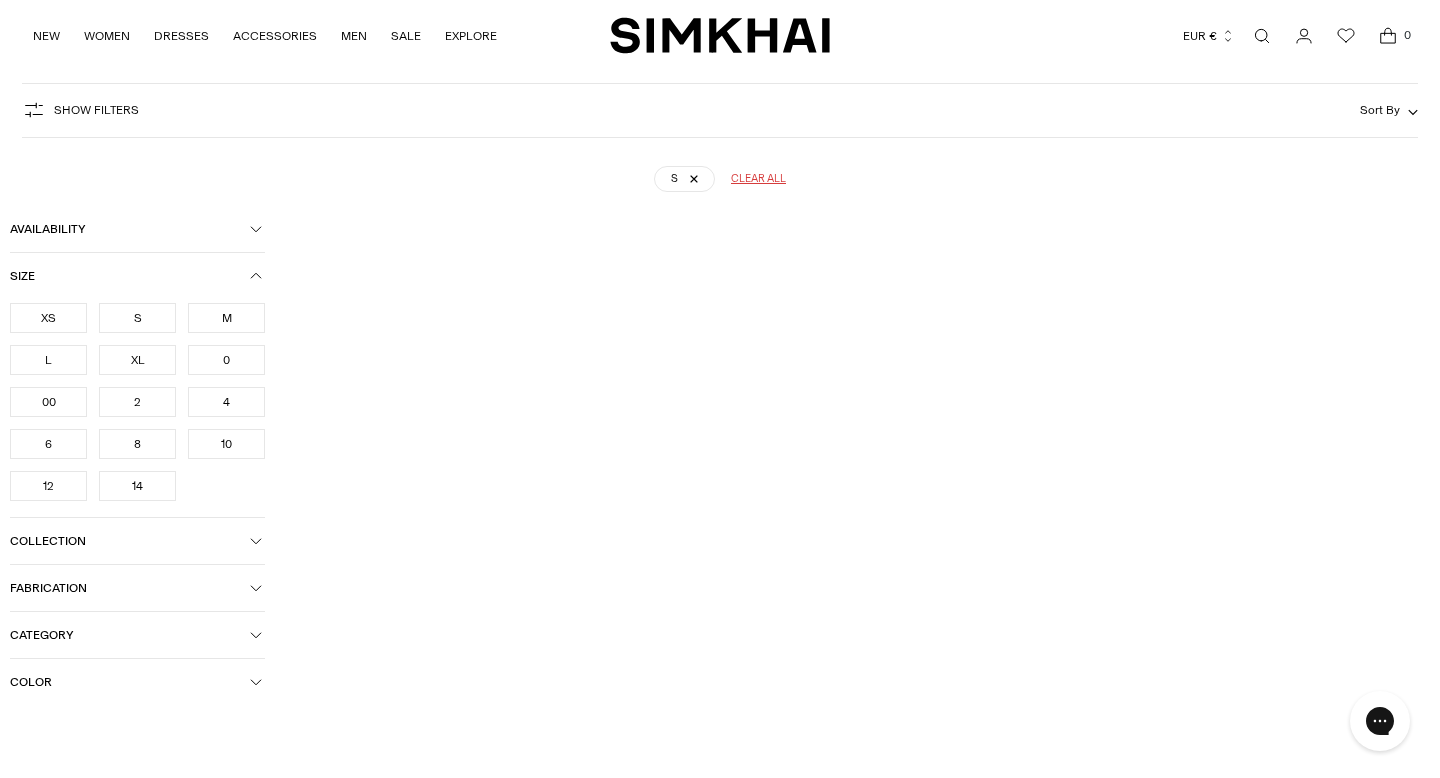 scroll, scrollTop: 114, scrollLeft: 0, axis: vertical 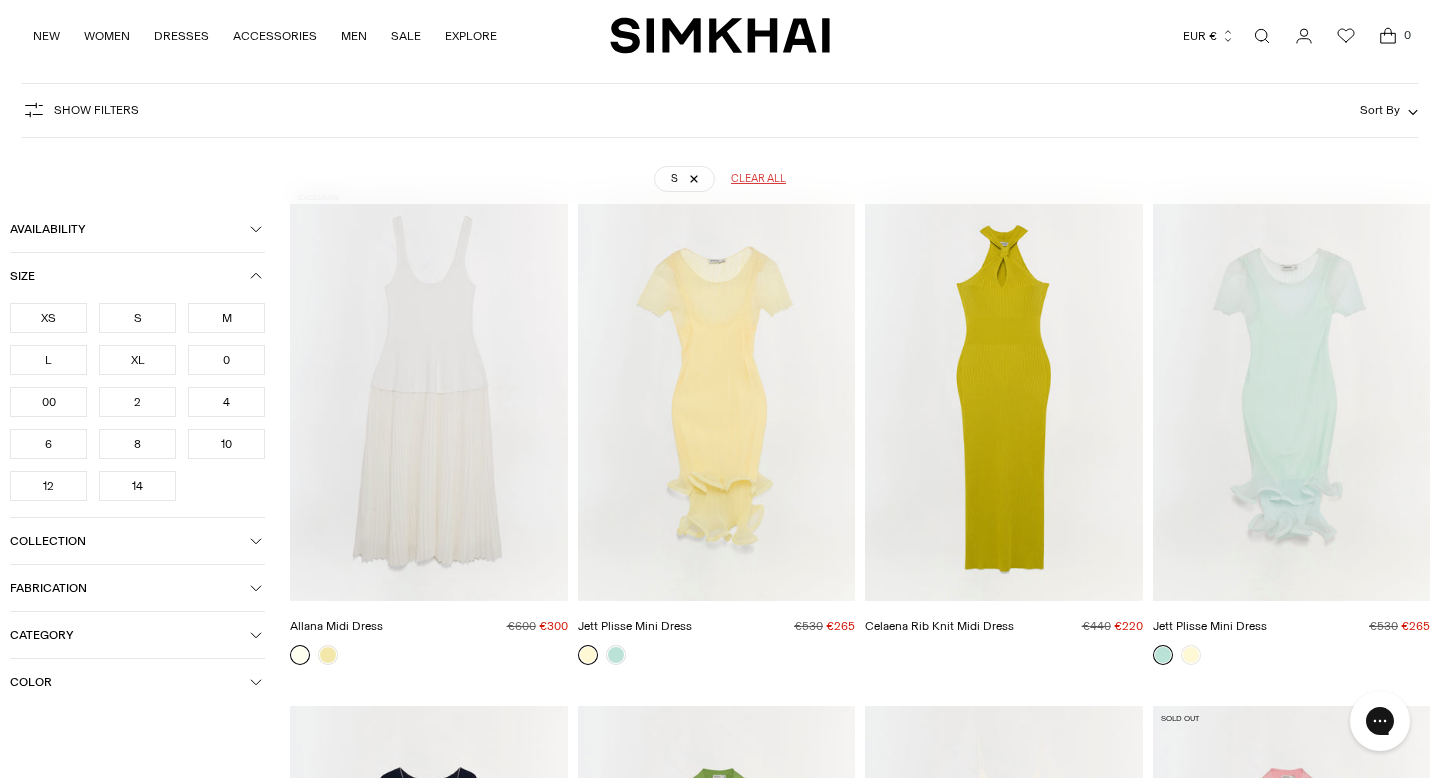 click on "Show Filters
Show Filters
Sort By
Recommended
Most Popular
Newest" at bounding box center (720, 110) 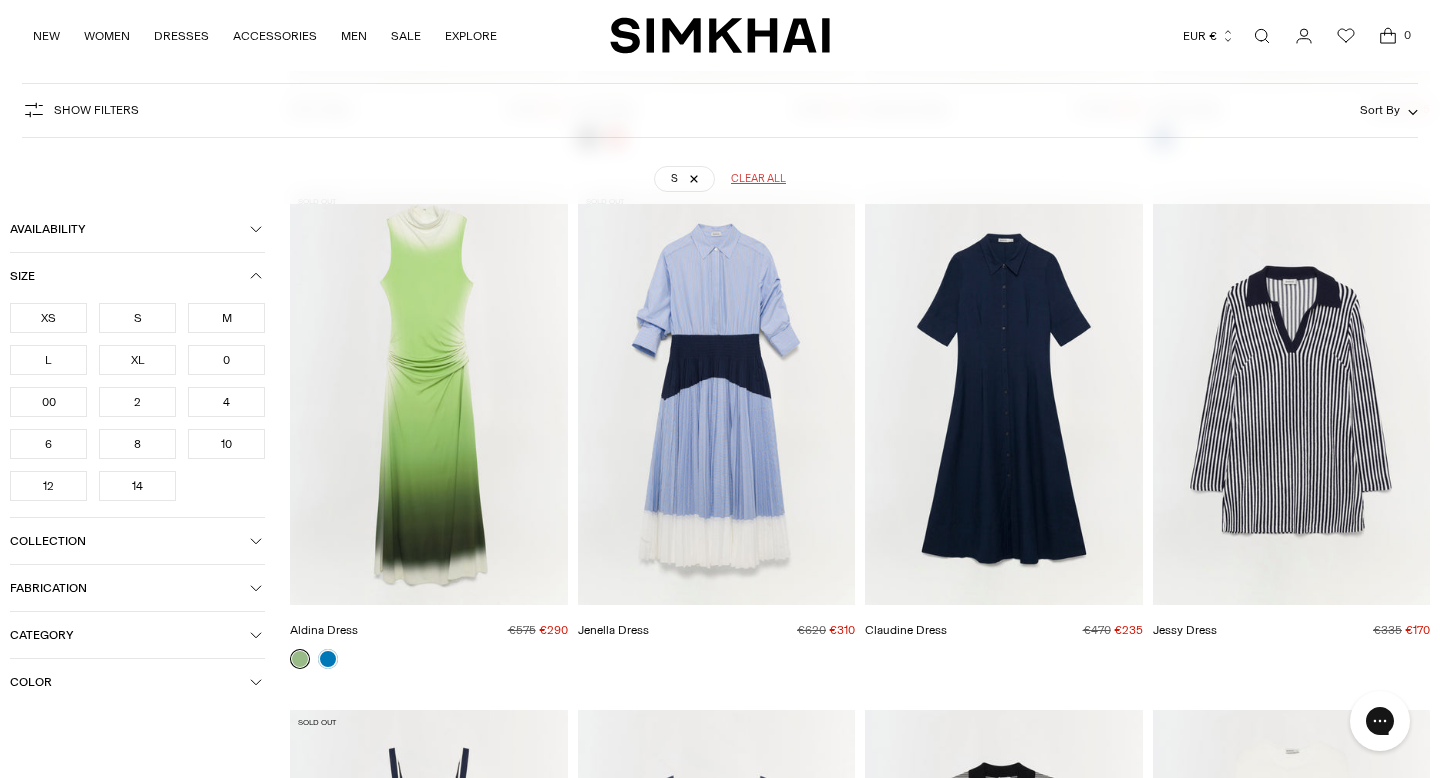 scroll, scrollTop: 2159, scrollLeft: 0, axis: vertical 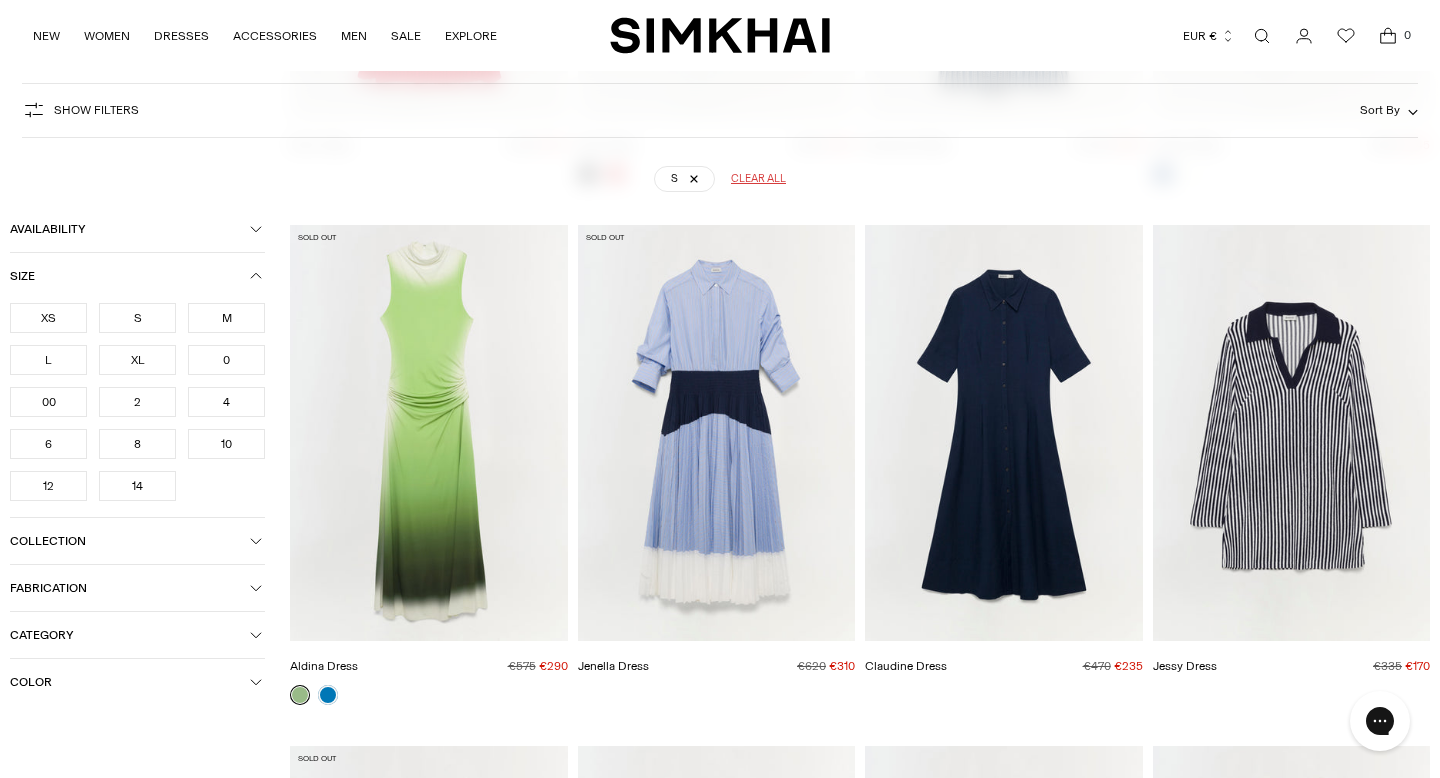 click at bounding box center [0, 0] 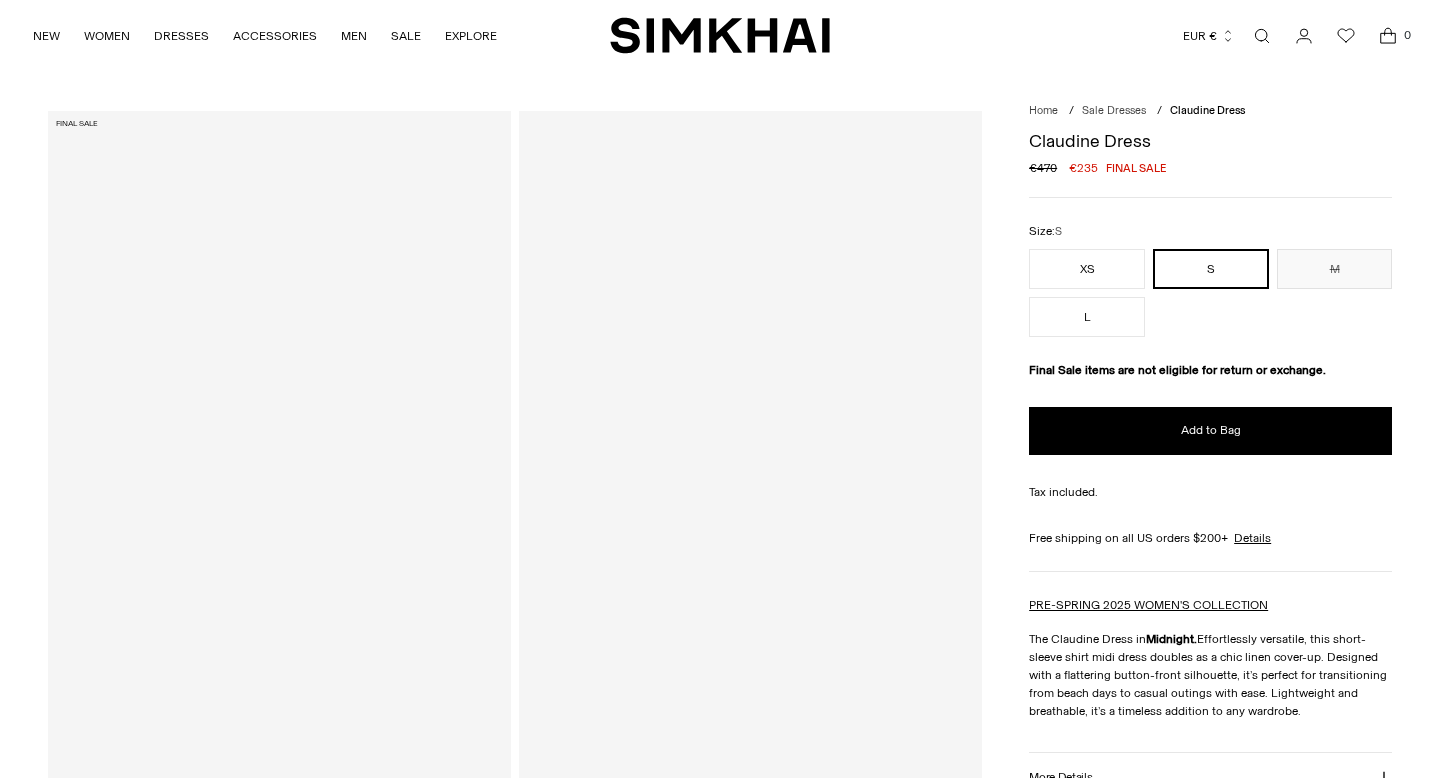 scroll, scrollTop: 0, scrollLeft: 0, axis: both 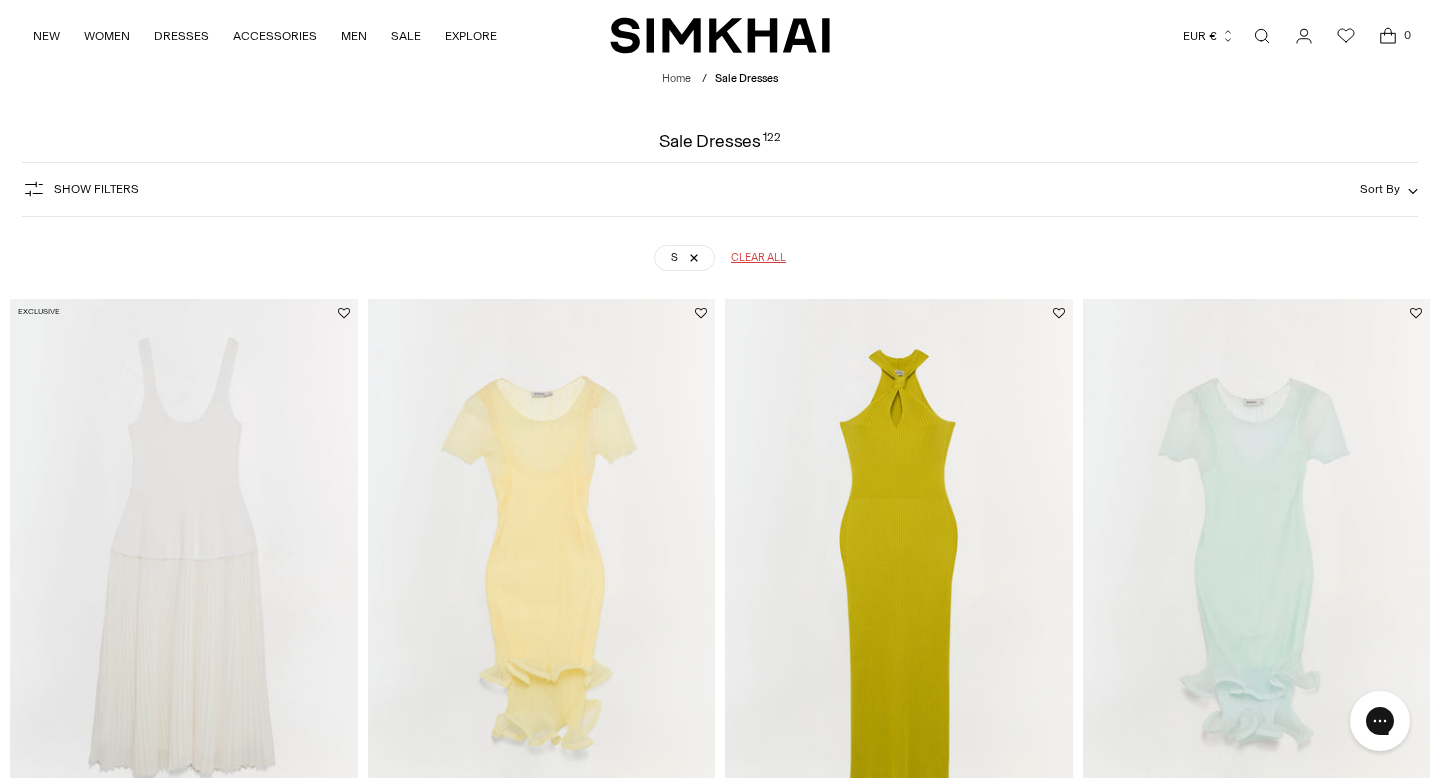 click 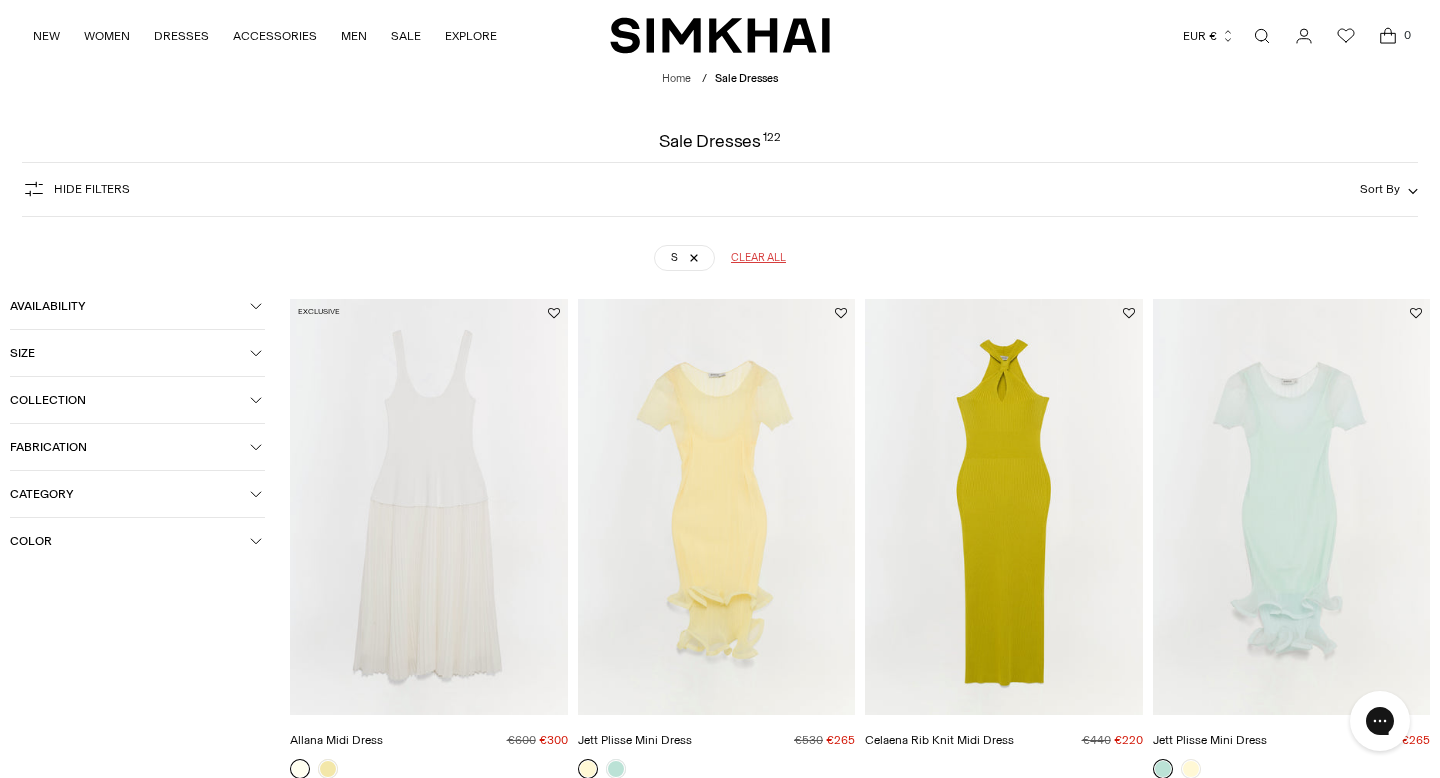 click on "Size" at bounding box center (130, 353) 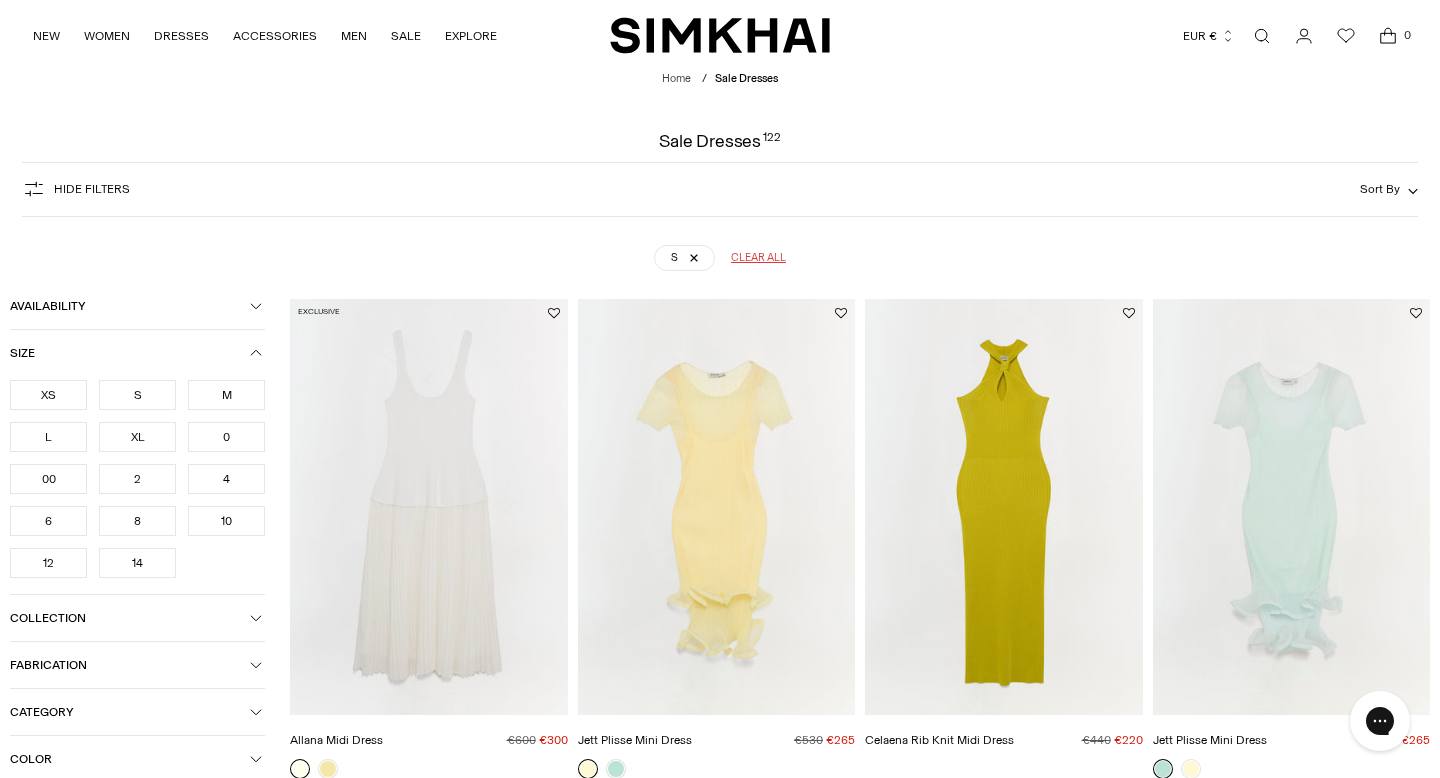 click on "S" at bounding box center (137, 395) 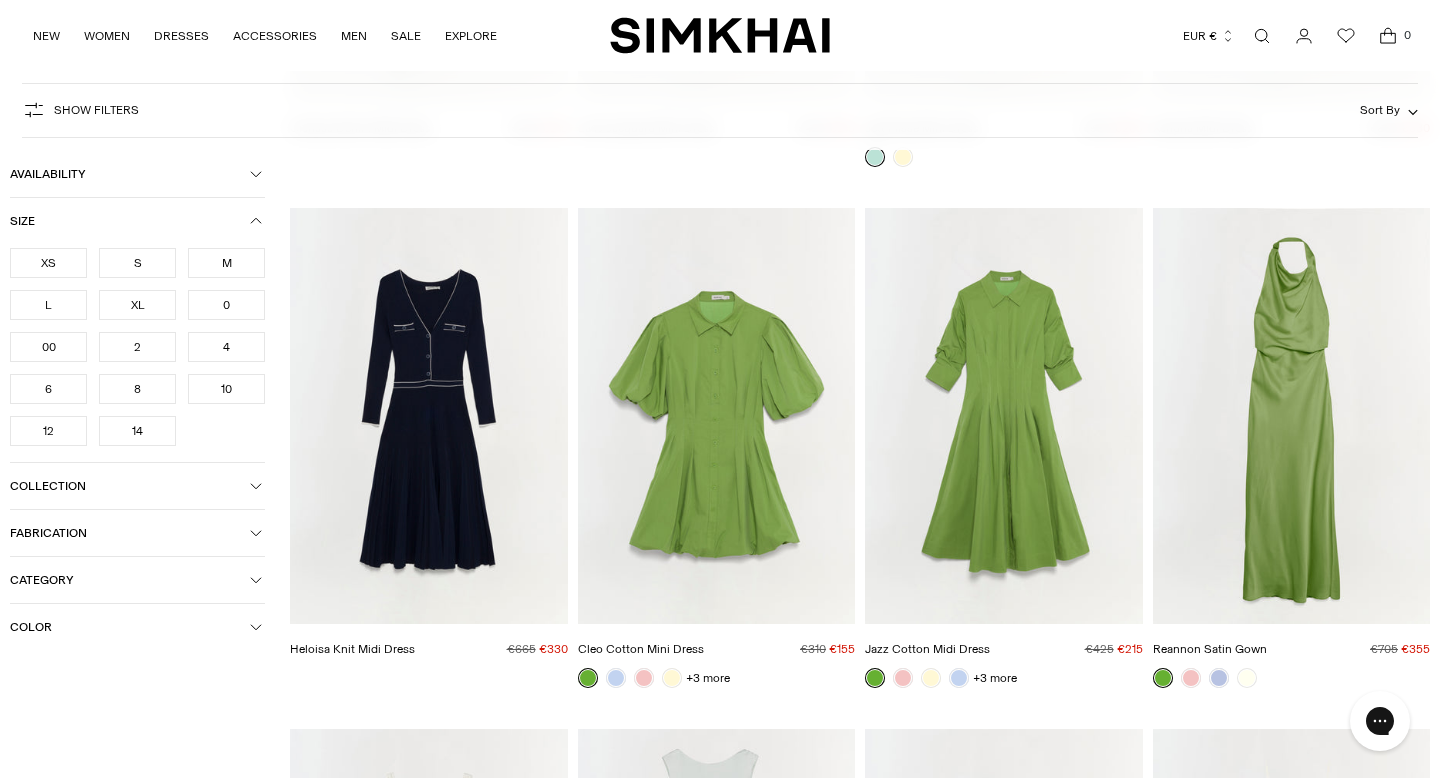scroll, scrollTop: 2125, scrollLeft: 0, axis: vertical 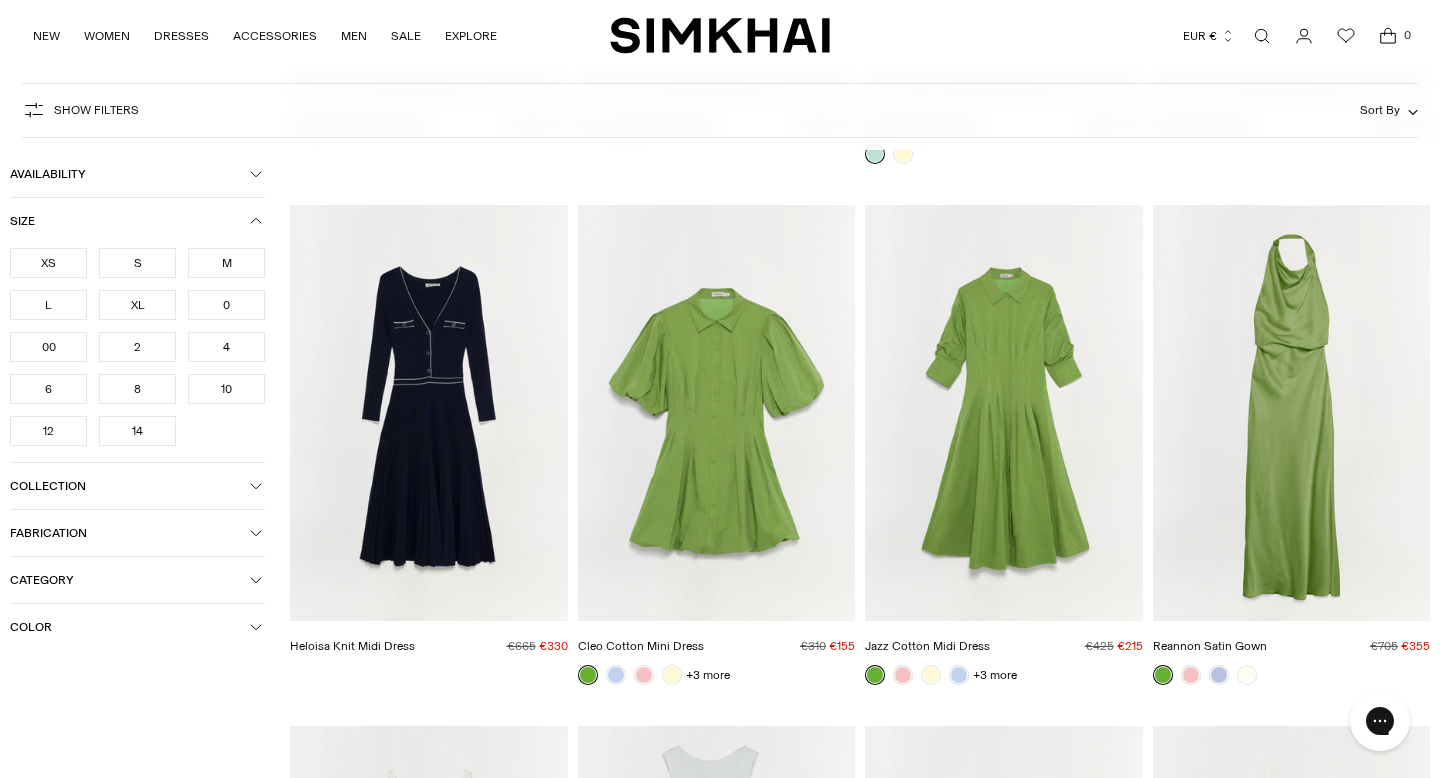 click at bounding box center (0, 0) 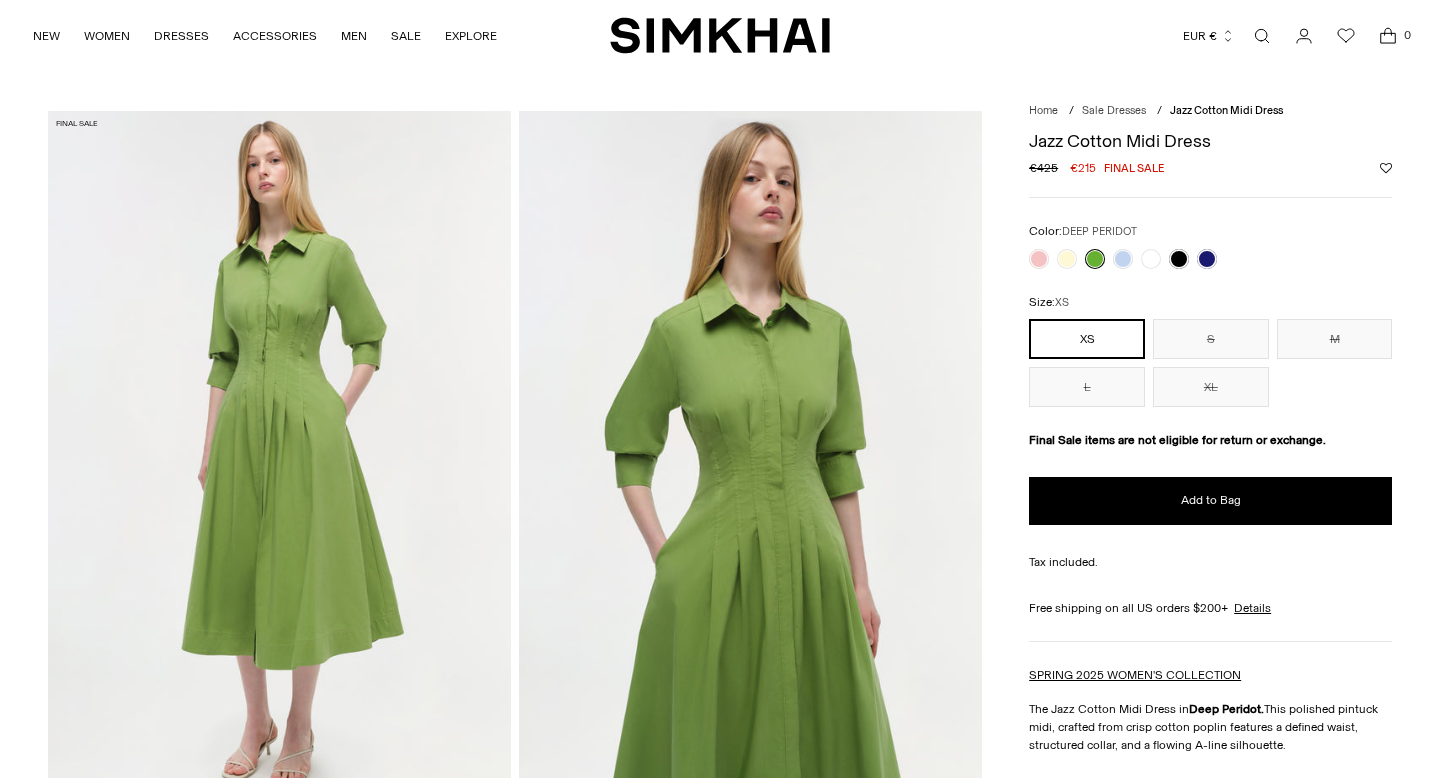 scroll, scrollTop: 0, scrollLeft: 0, axis: both 